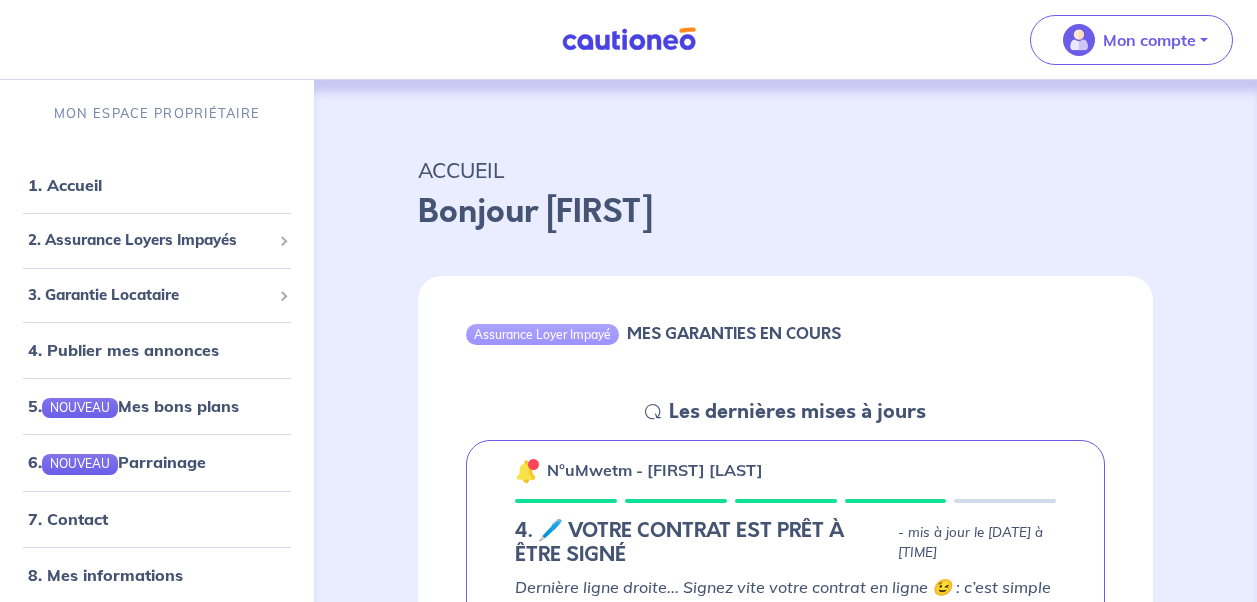 scroll, scrollTop: 0, scrollLeft: 0, axis: both 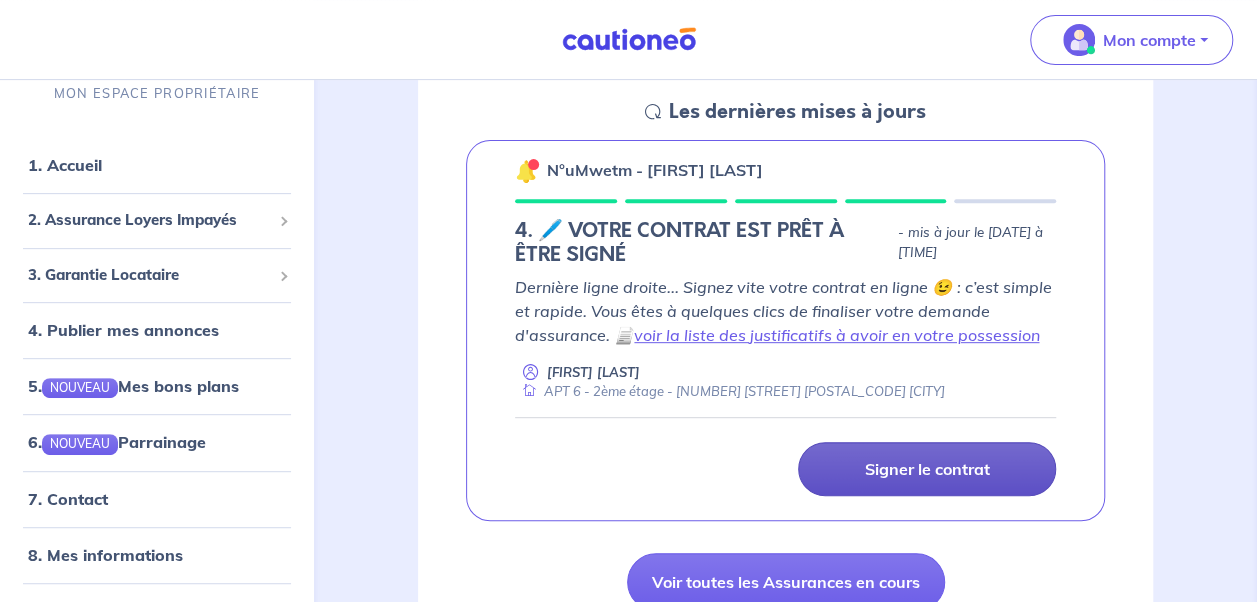 click on "Signer le contrat" at bounding box center [927, 469] 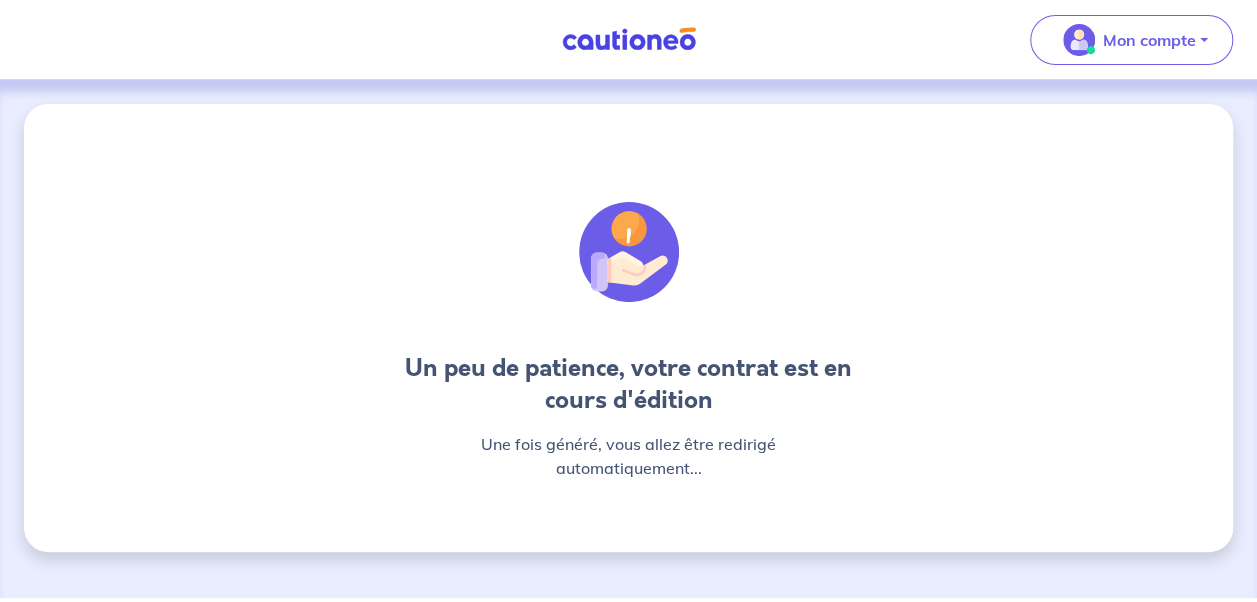 scroll, scrollTop: 0, scrollLeft: 0, axis: both 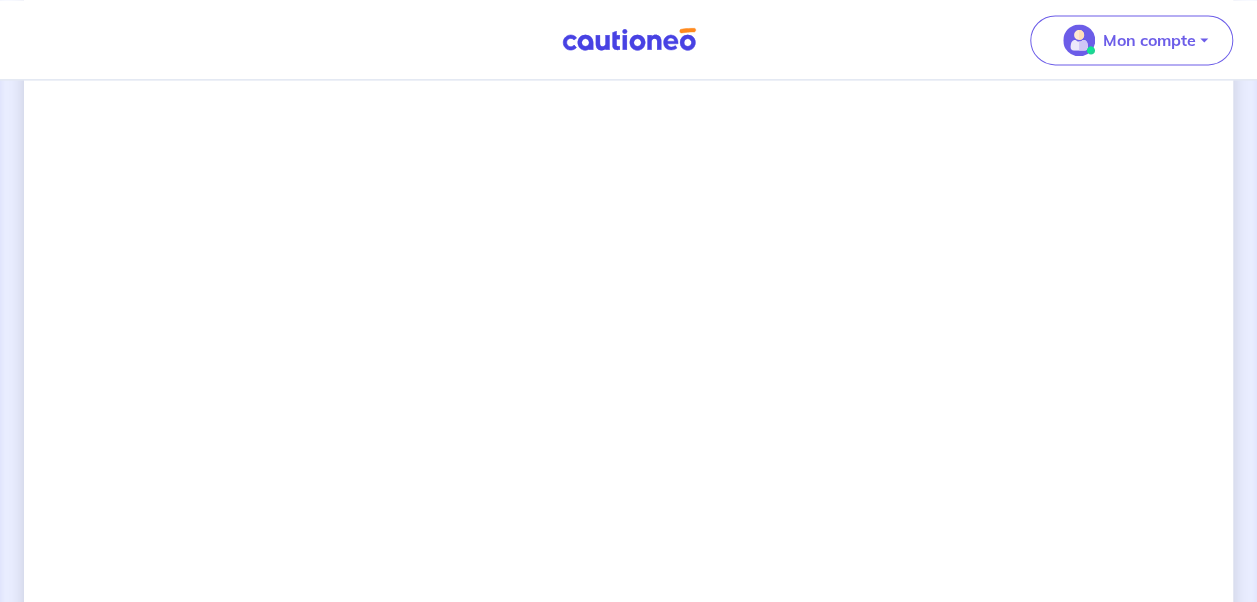 click on "4 Informations locataire Informations
bail Informations paiement Signature contrat Signature de votre contrat Conseils
Lisez le contrat et  descendez jusqu’en bas du contrat.
Cliquez sur le bouton  pour signer le contrat.
Gardez votre téléphone près de vous :  vous allez recevoir un code par sms pour finaliser la signature." at bounding box center [628, -178] 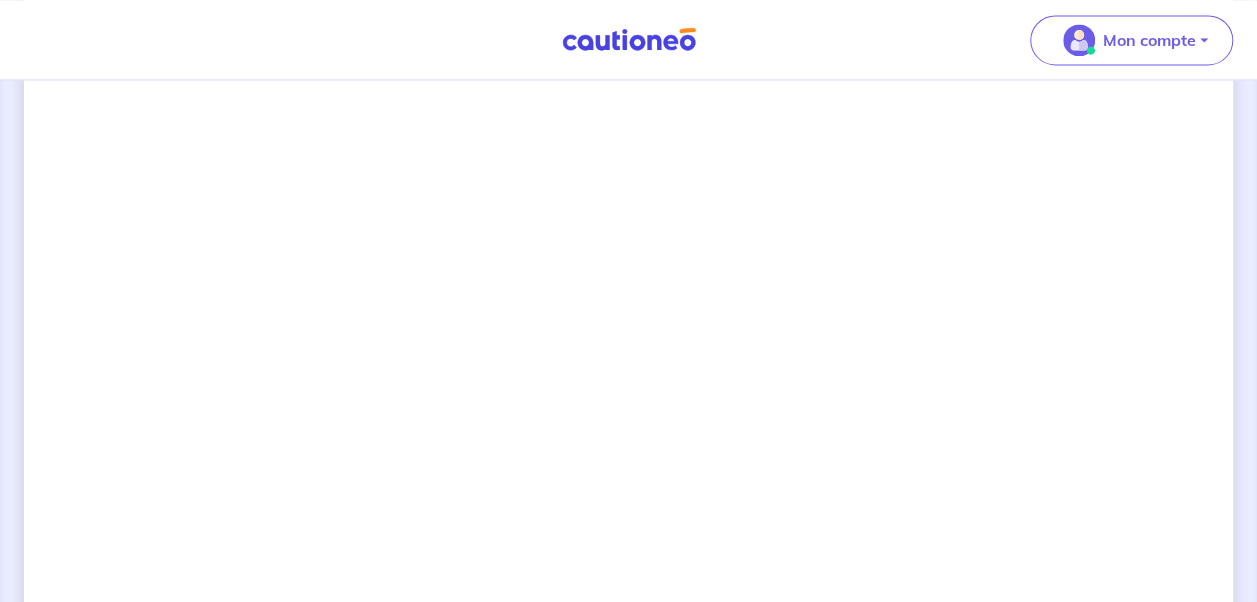 scroll, scrollTop: 1439, scrollLeft: 0, axis: vertical 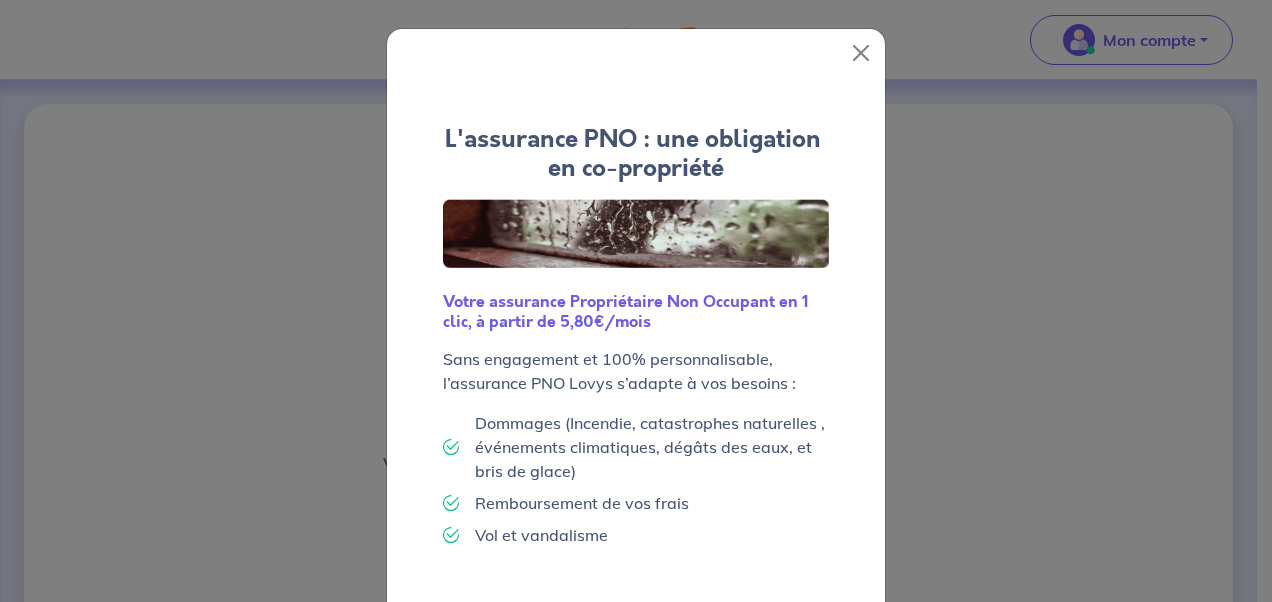 click on "L'assurance PNO : une obligation en co-propriété Votre assurance Propriétaire Non Occupant en 1 clic, à partir de 5,80€/mois Sans engagement et 100% personnalisable, l’assurance PNO Lovys s’adapte à vos besoins : Dommages (Incendie, catastrophes naturelles , événements climatiques, dégâts des eaux, et bris de glace) Remboursement de vos frais Vol et vandalisme" at bounding box center (636, 344) 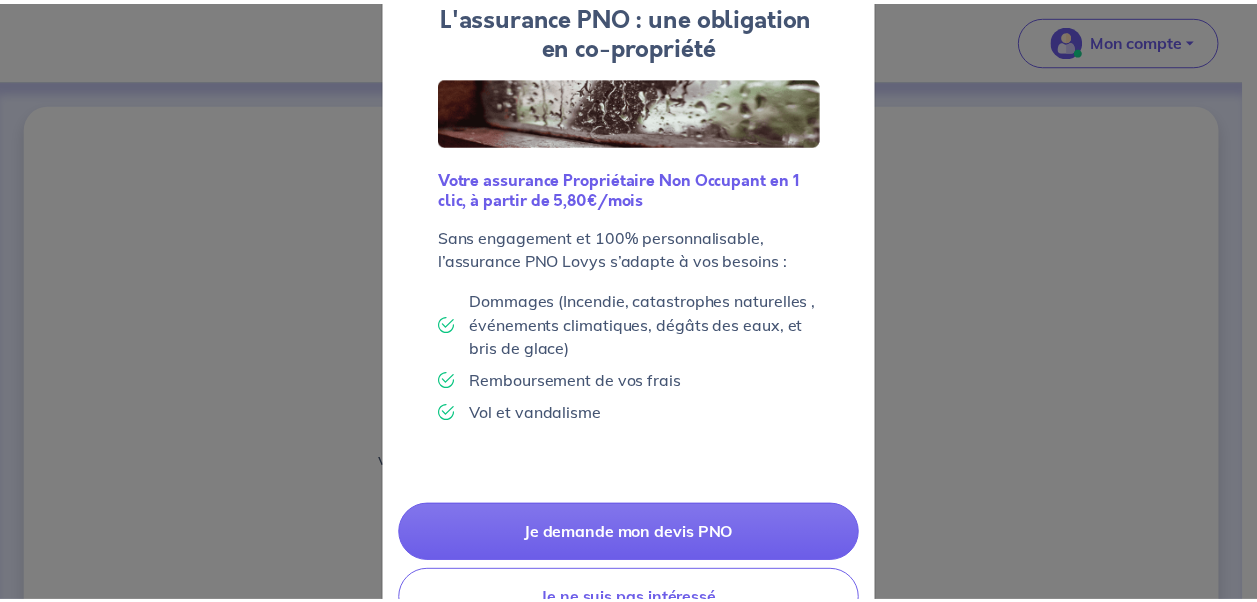 scroll, scrollTop: 192, scrollLeft: 0, axis: vertical 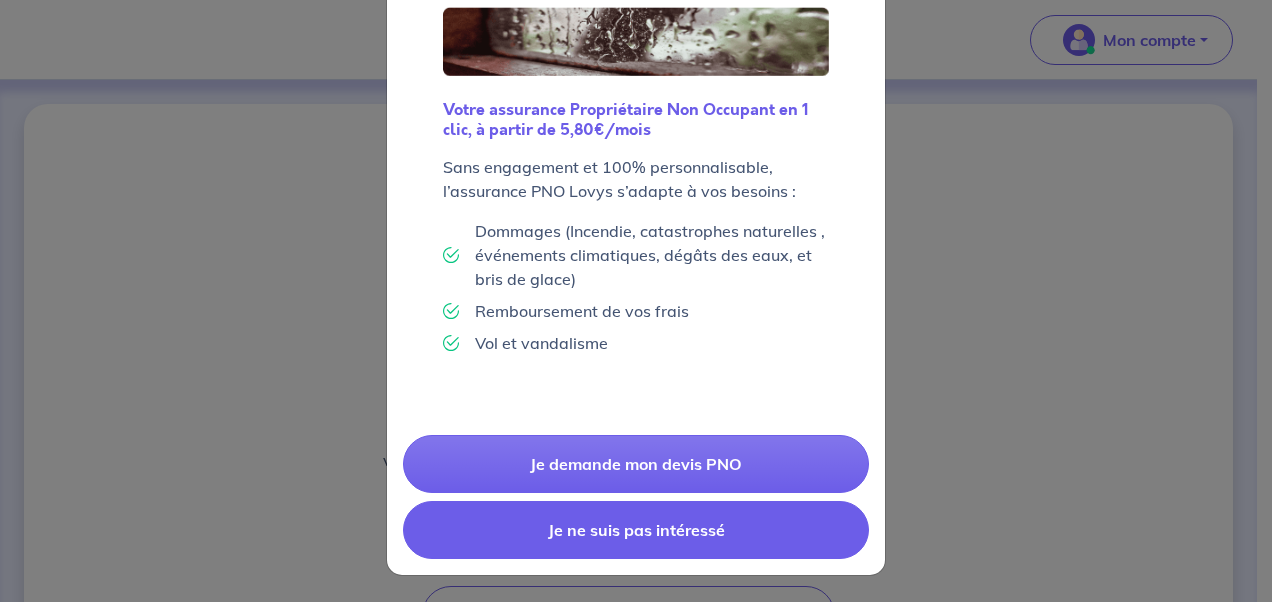 click on "Je ne suis pas intéressé" at bounding box center (636, 530) 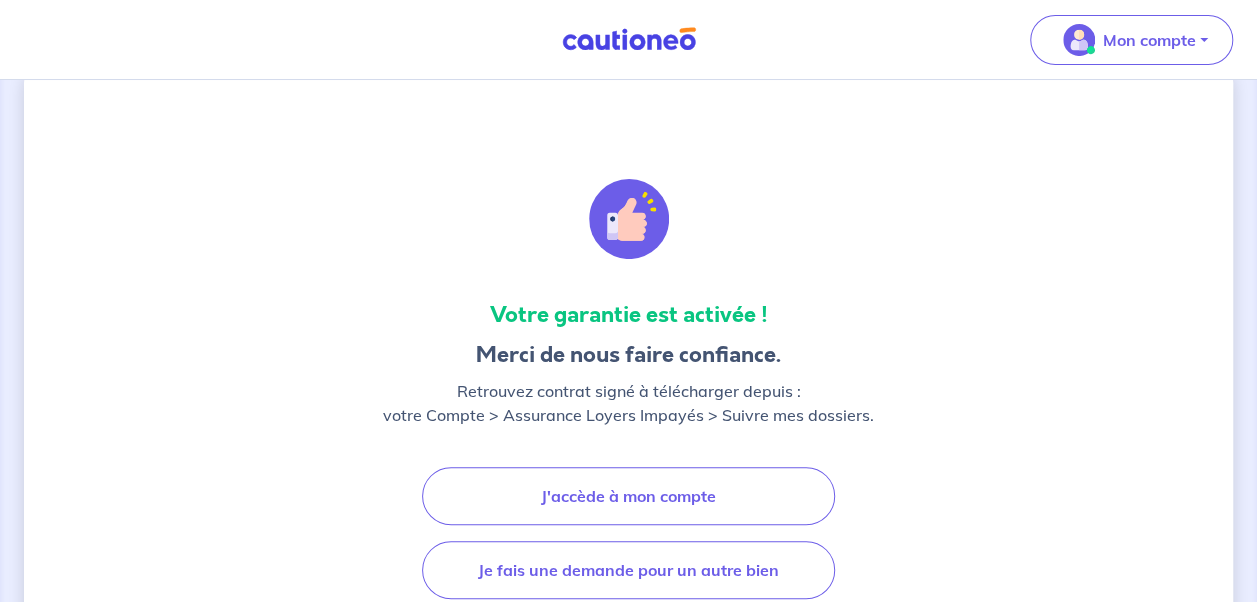 scroll, scrollTop: 0, scrollLeft: 0, axis: both 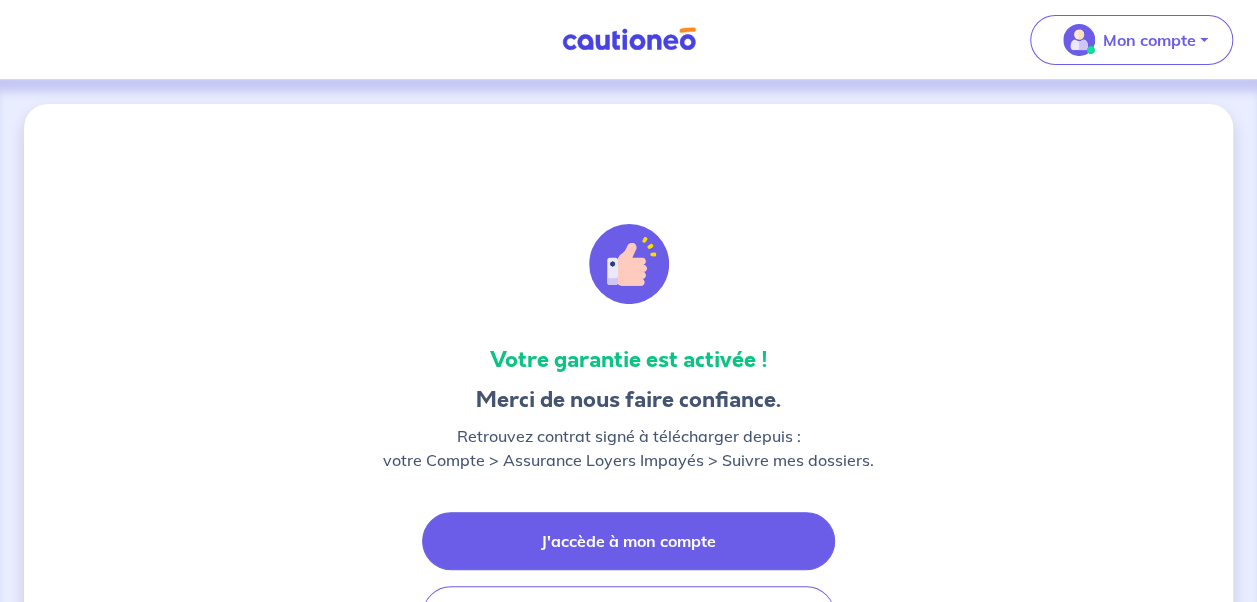click on "J'accède à mon compte" at bounding box center [628, 541] 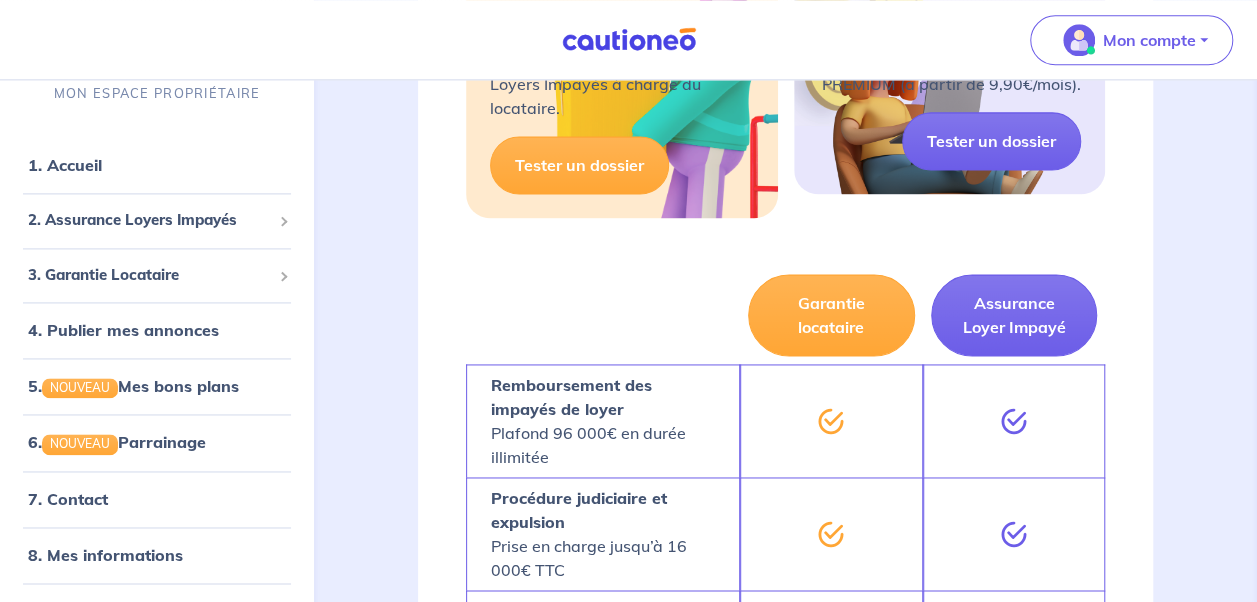 scroll, scrollTop: 1332, scrollLeft: 0, axis: vertical 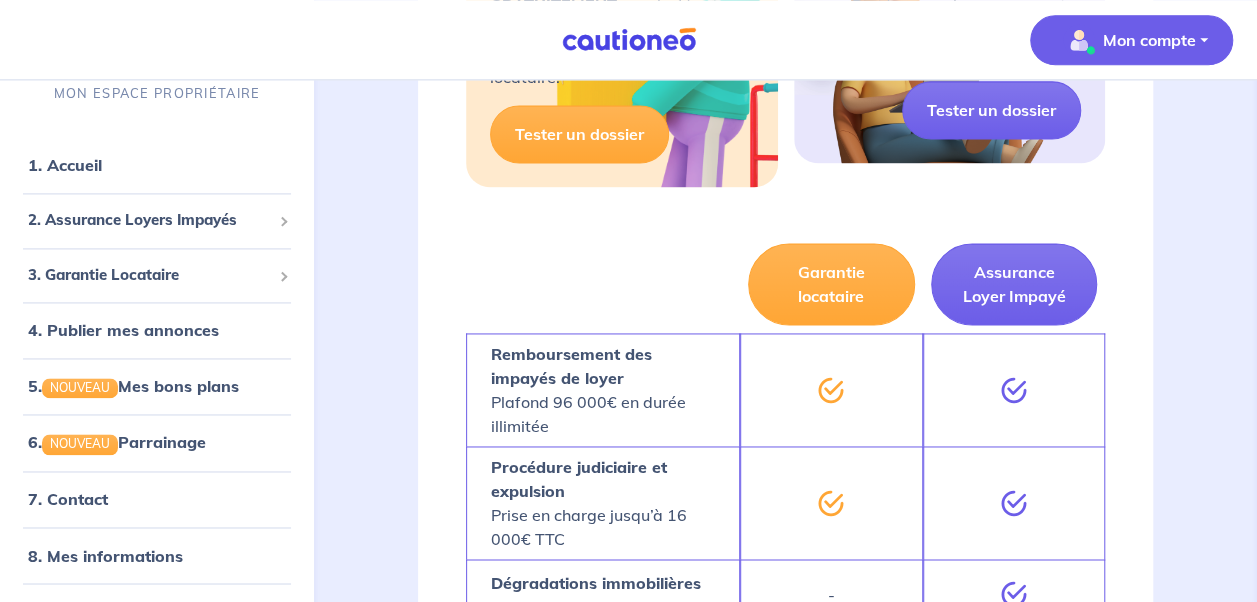 click on "Mon compte" at bounding box center [1149, 40] 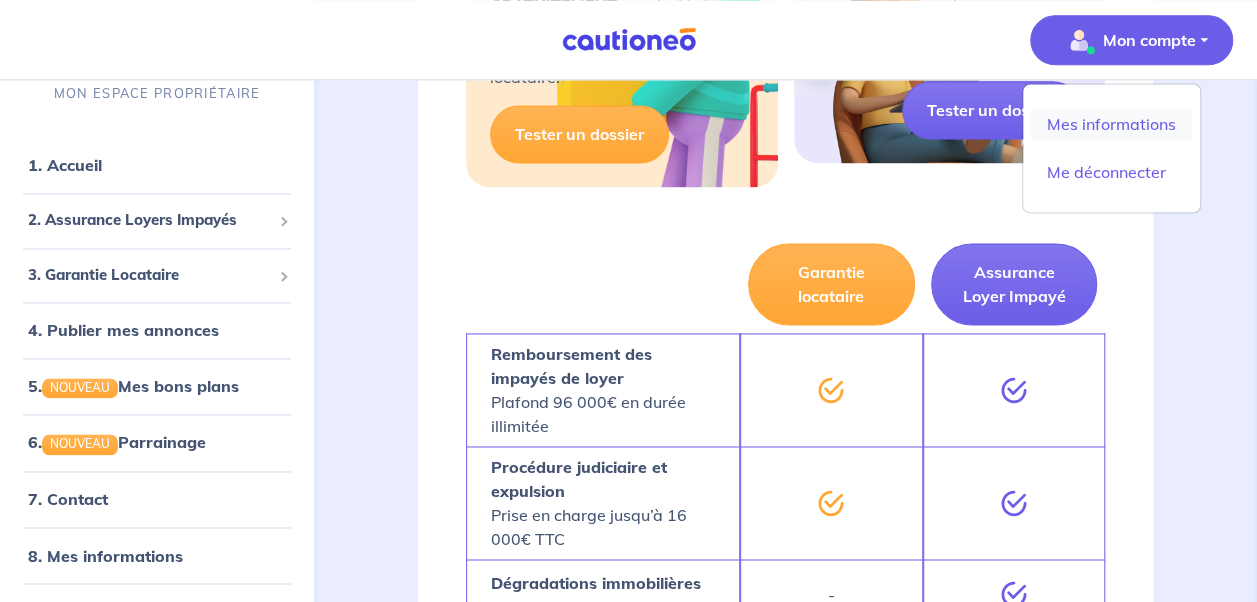 click on "Mes informations" at bounding box center (1111, 124) 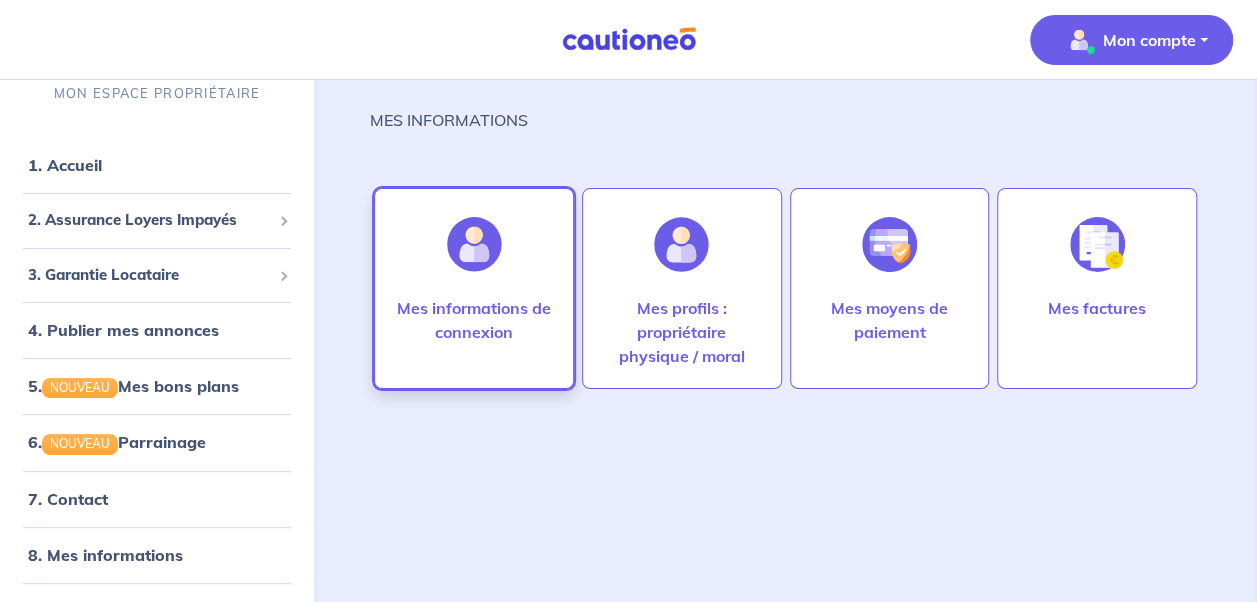 scroll, scrollTop: 0, scrollLeft: 0, axis: both 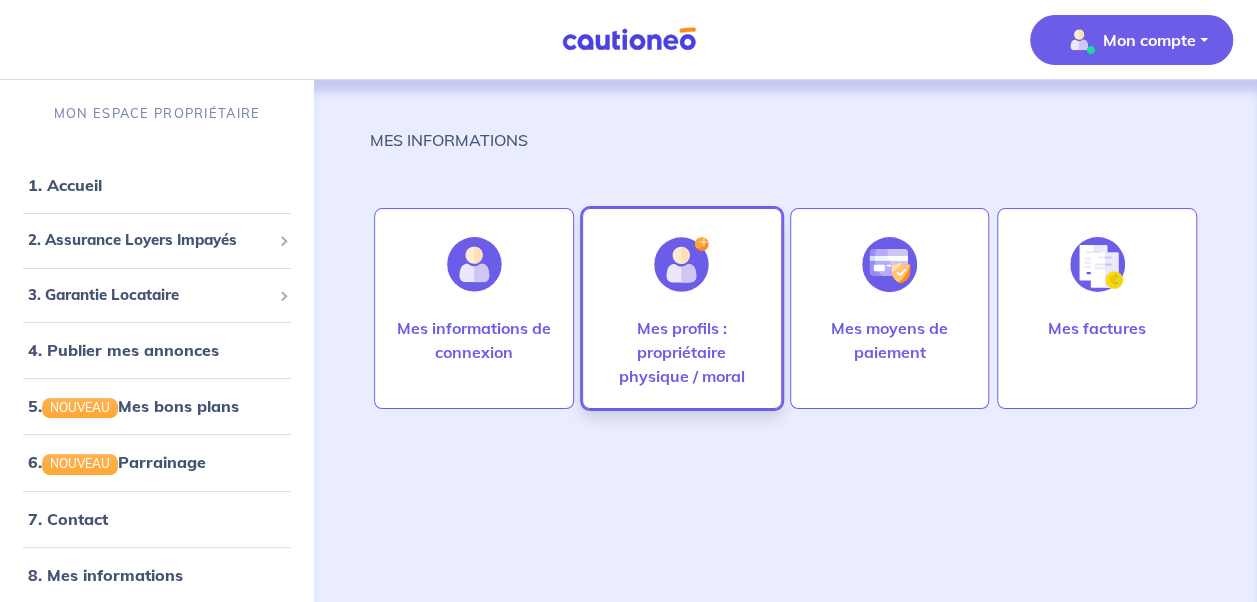 click on "Mes profils : propriétaire physique / moral" at bounding box center (682, 352) 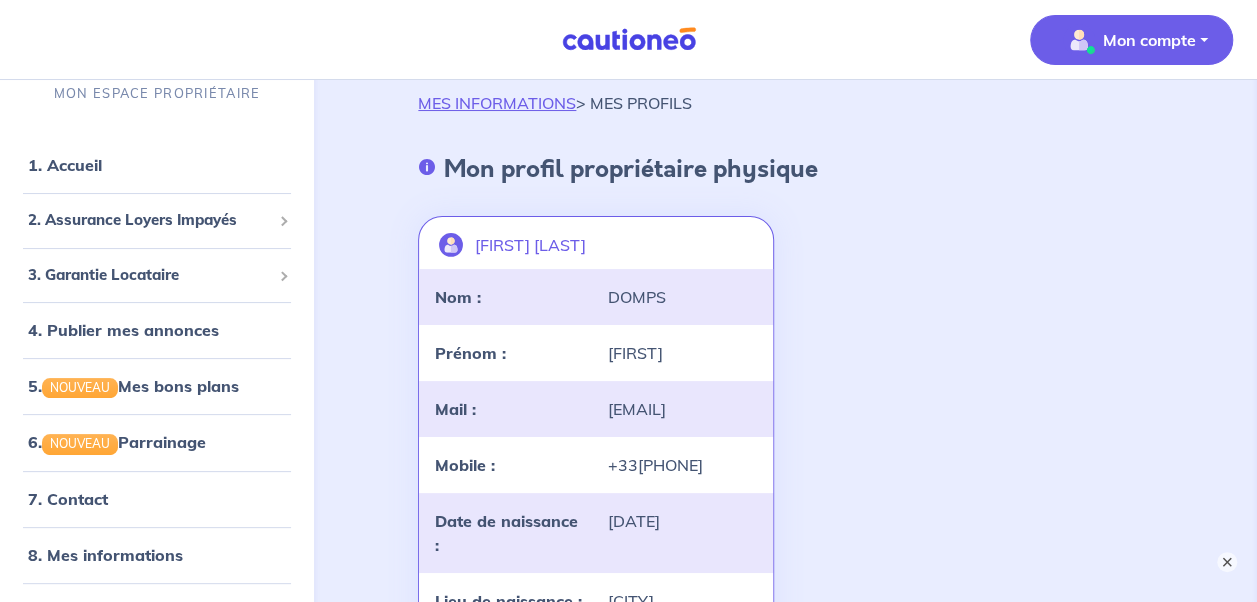 scroll, scrollTop: 0, scrollLeft: 0, axis: both 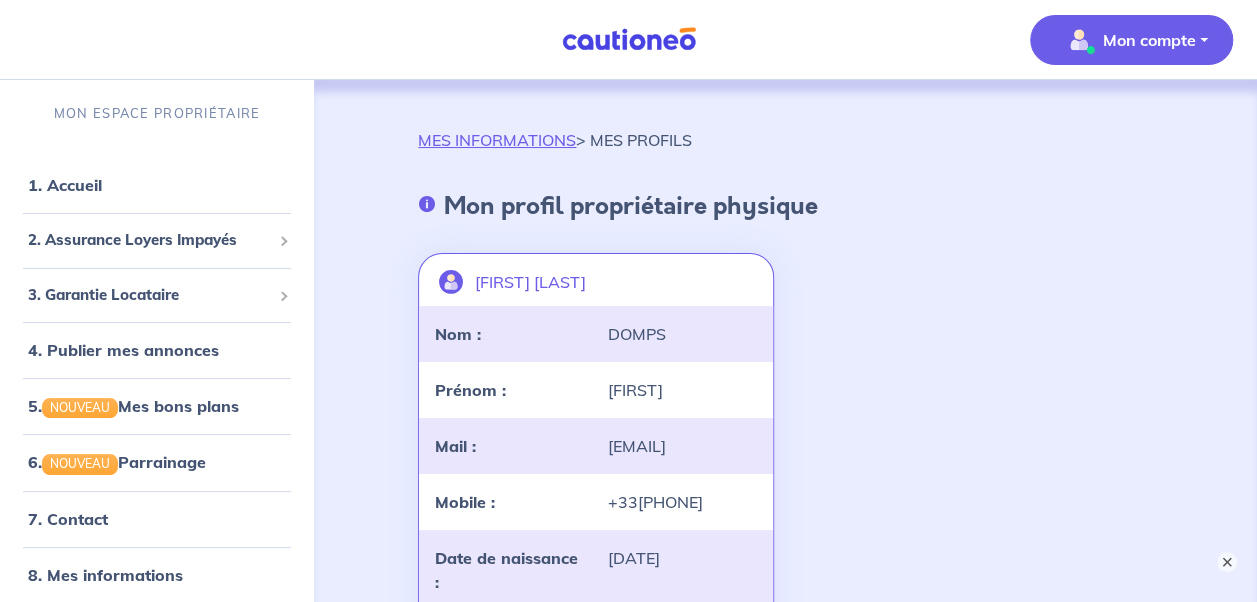click on "Mon compte" at bounding box center [1125, 40] 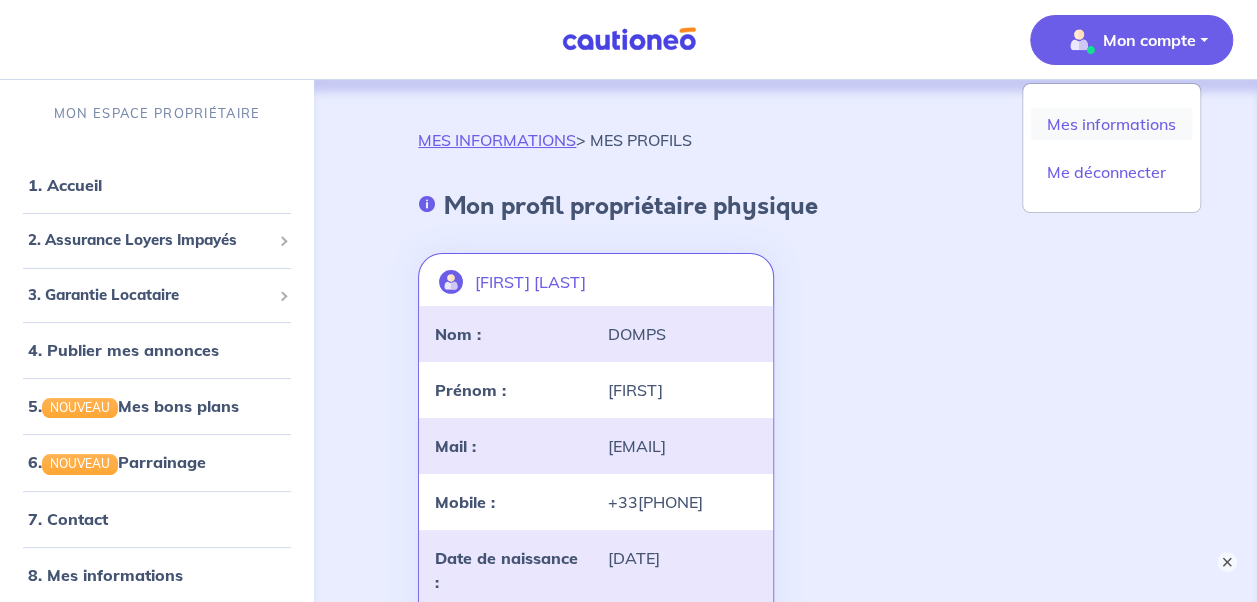 click on "Mes informations" at bounding box center (1111, 124) 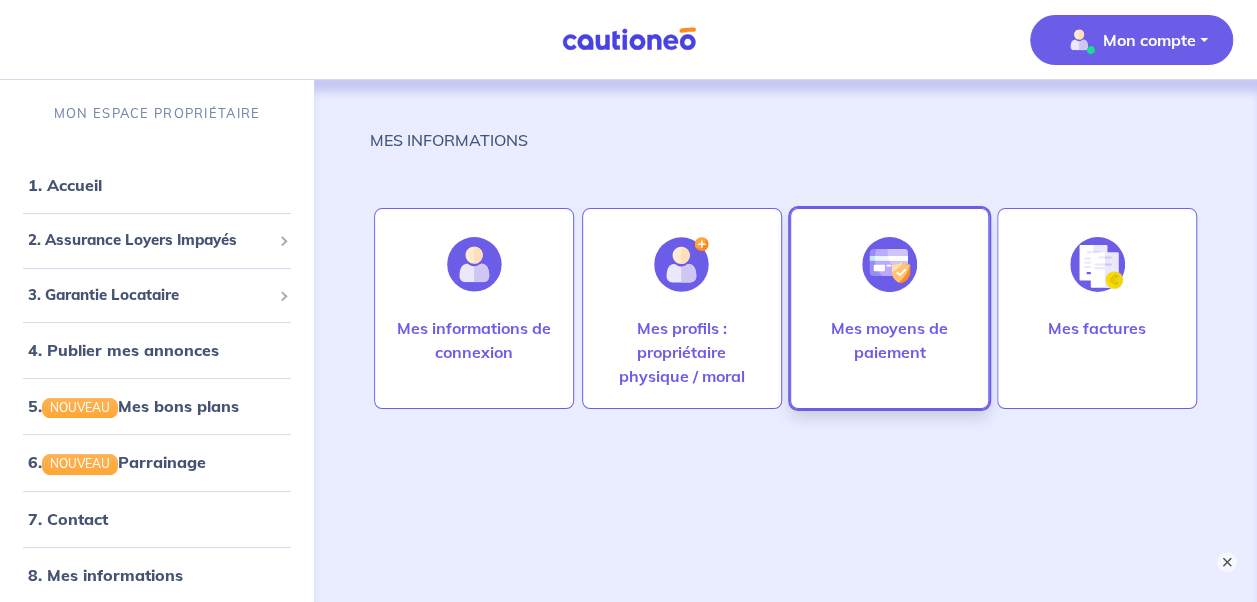 click at bounding box center (889, 264) 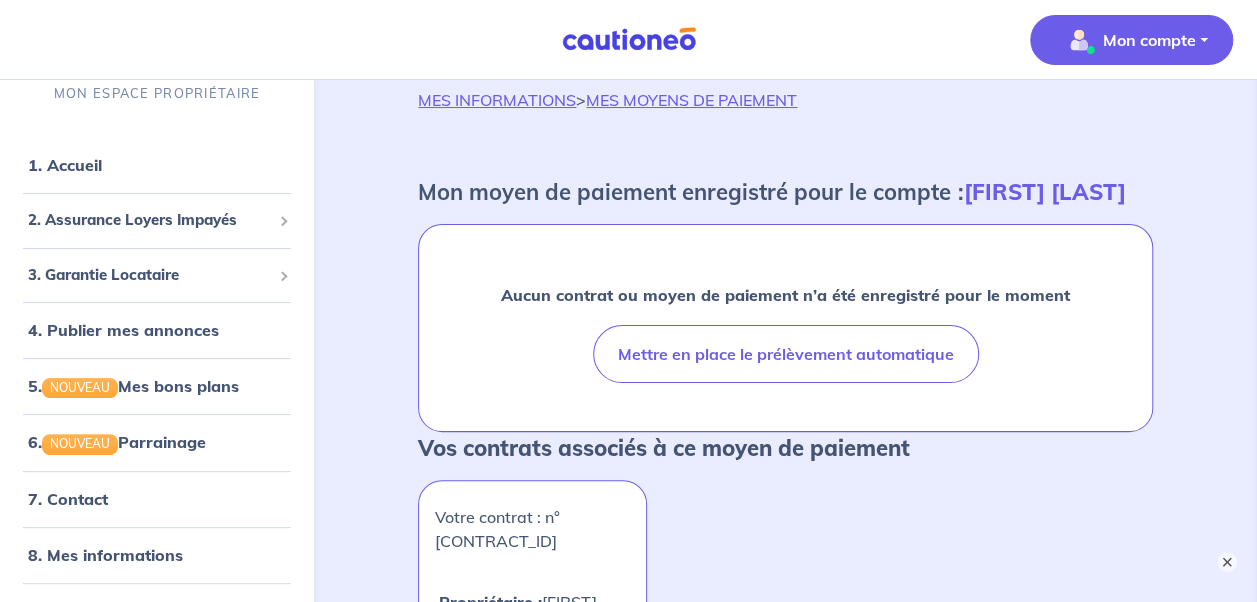 scroll, scrollTop: 0, scrollLeft: 0, axis: both 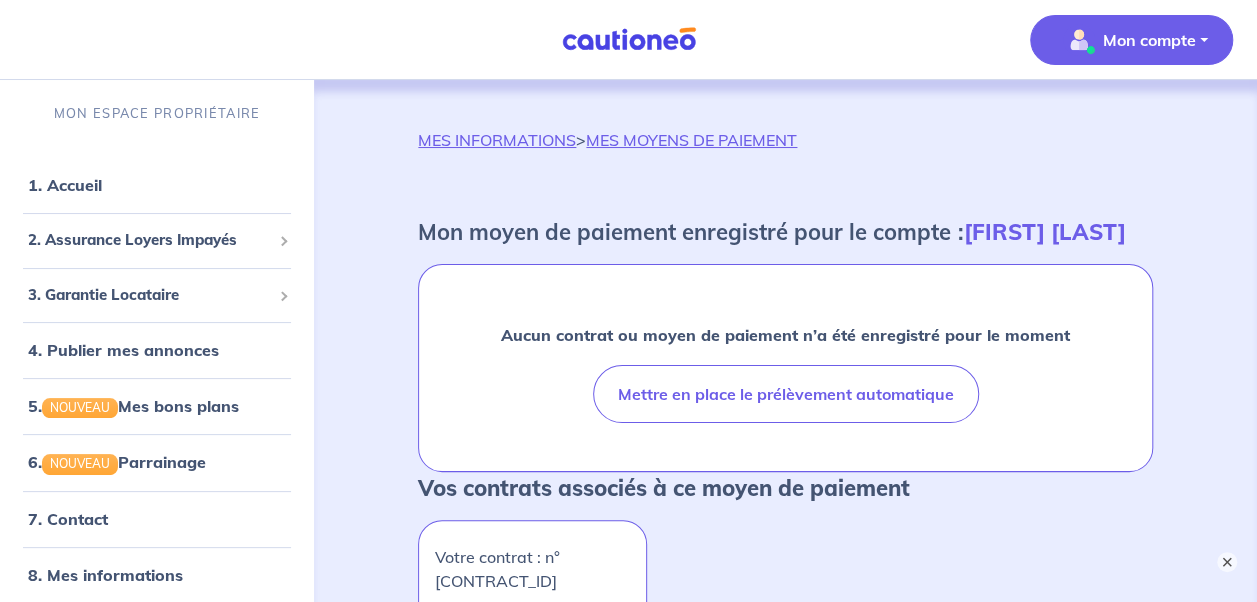 click on "Mon compte" at bounding box center (1149, 40) 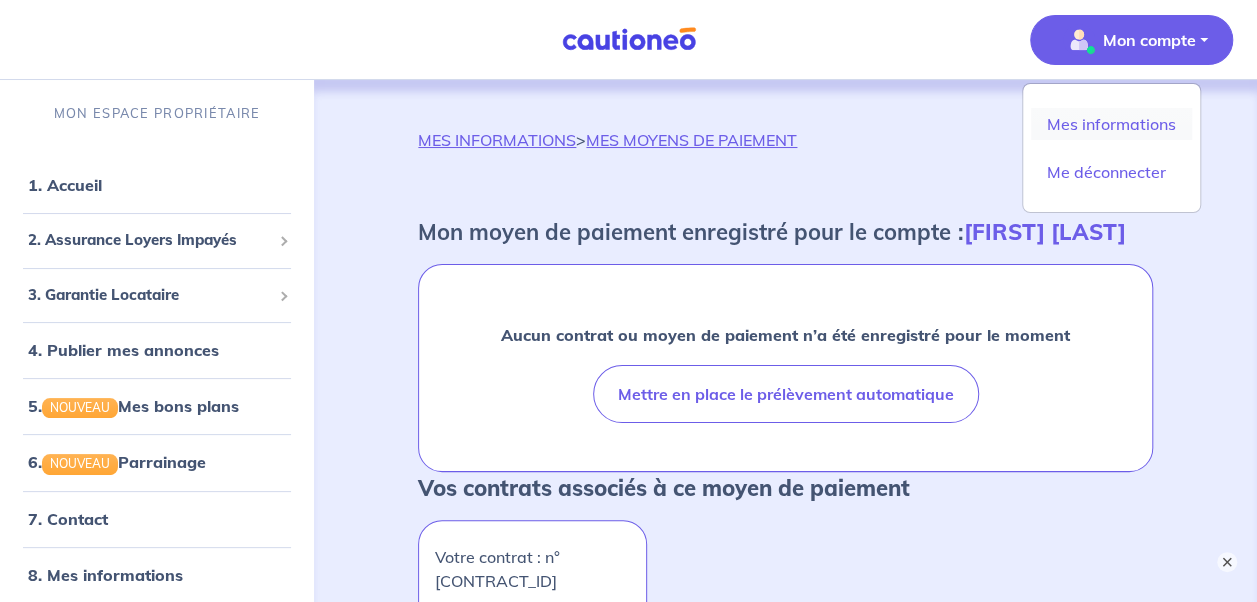 click on "Mes informations" at bounding box center (1111, 124) 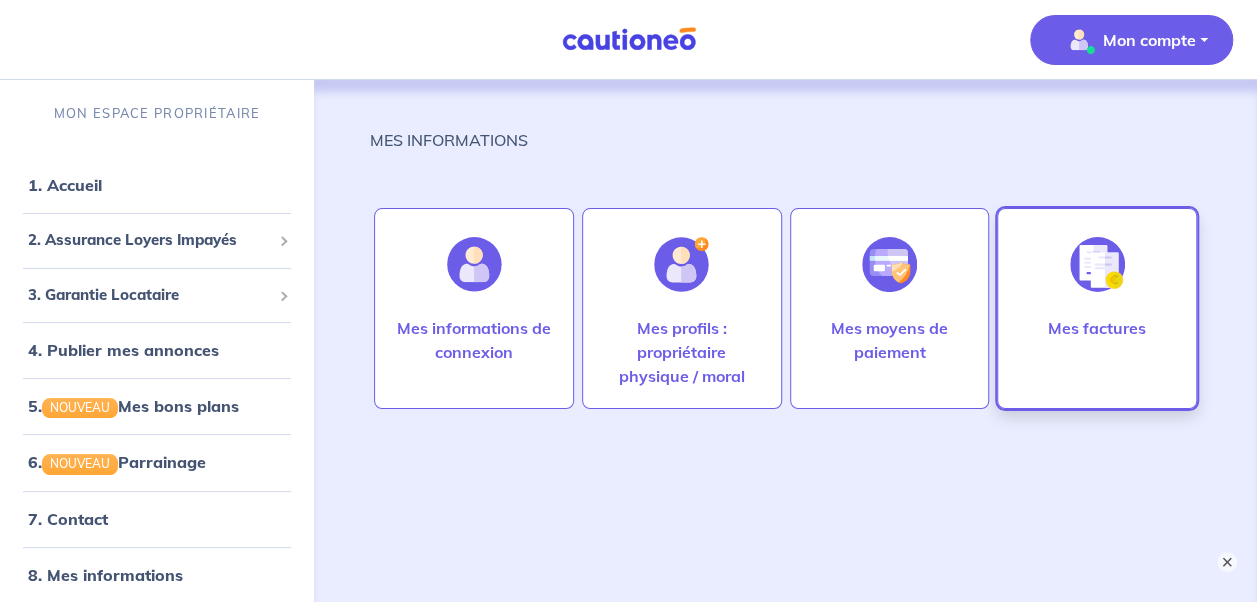 click at bounding box center (1097, 264) 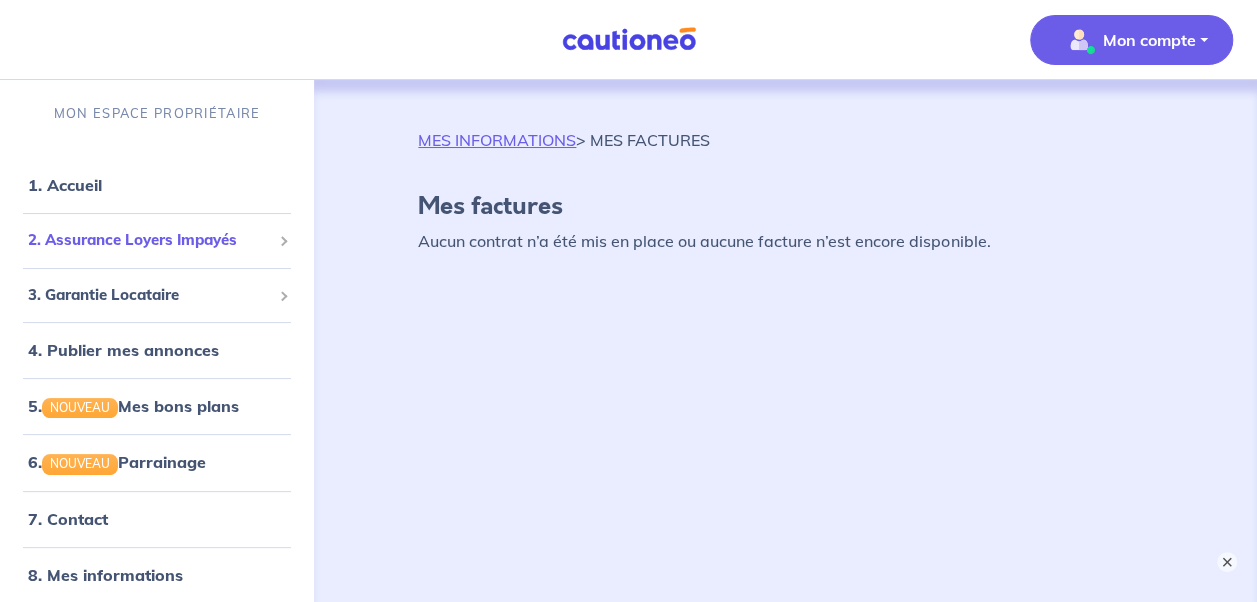 click on "2. Assurance Loyers Impayés" at bounding box center (149, 240) 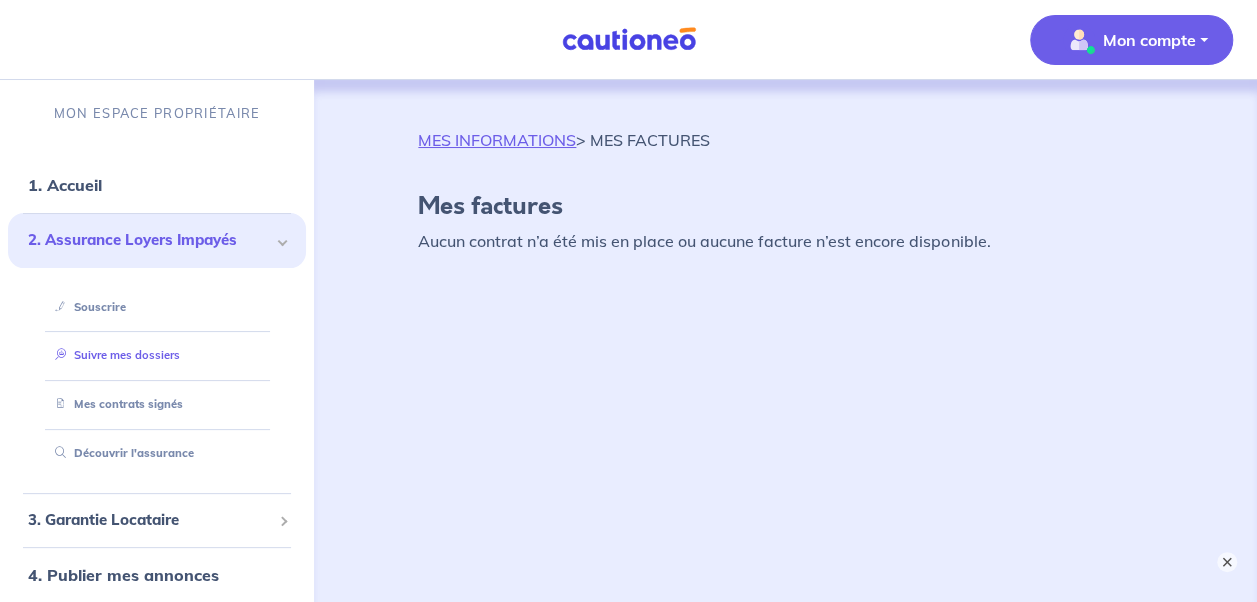 click on "Suivre mes dossiers" at bounding box center [113, 355] 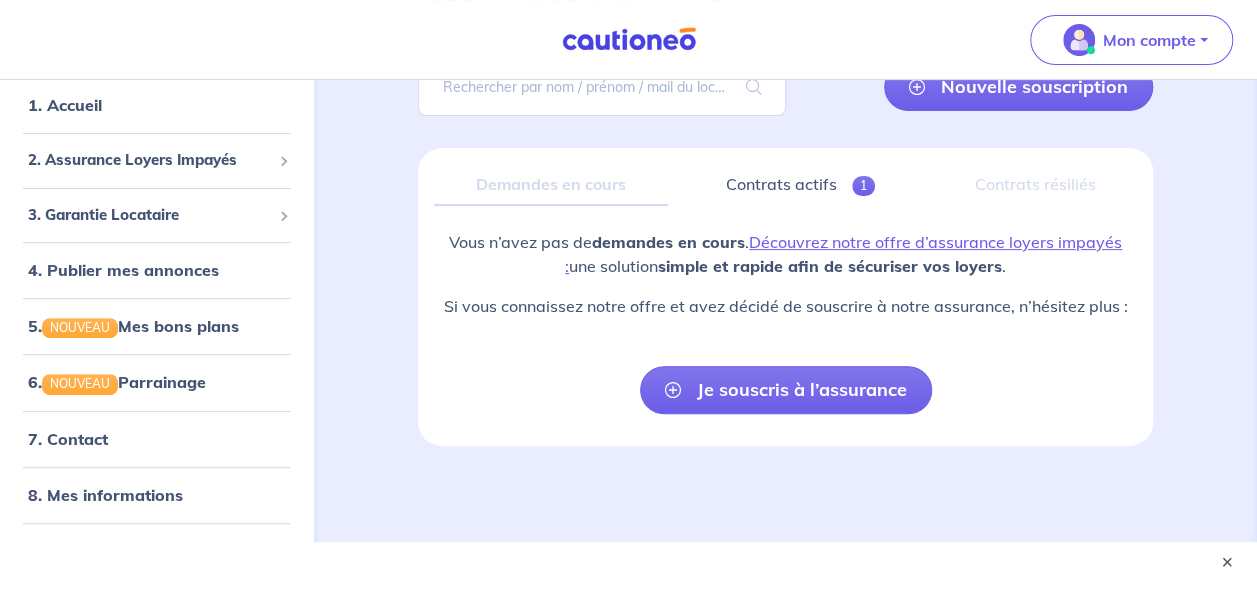 scroll, scrollTop: 194, scrollLeft: 0, axis: vertical 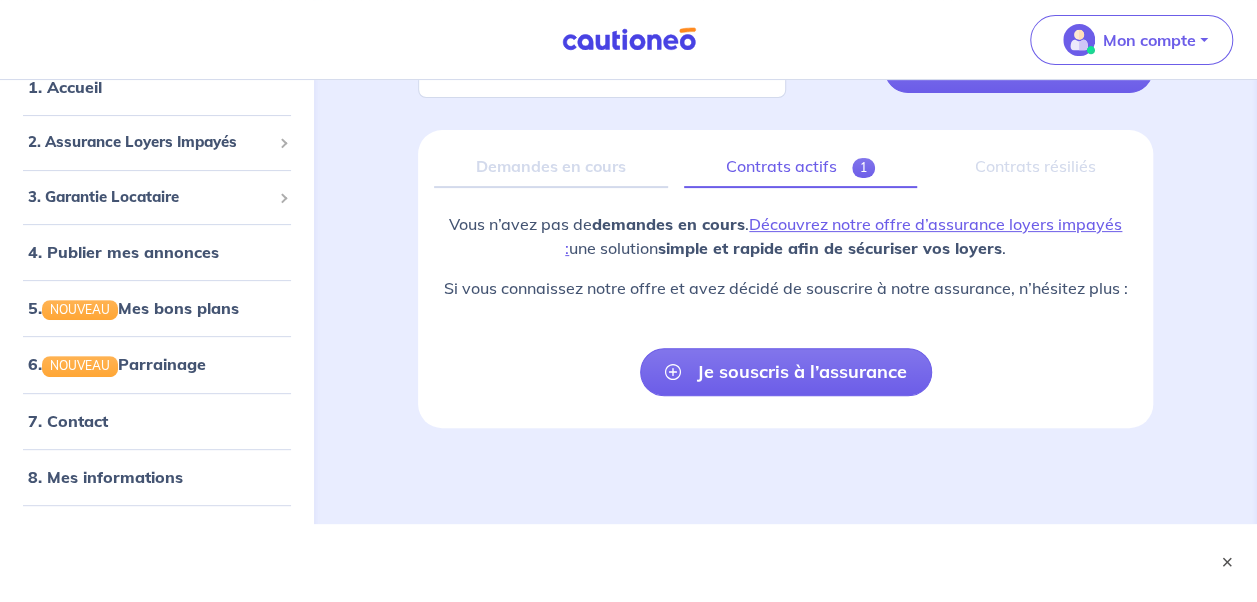 click on "Contrats actifs 1" at bounding box center (800, 167) 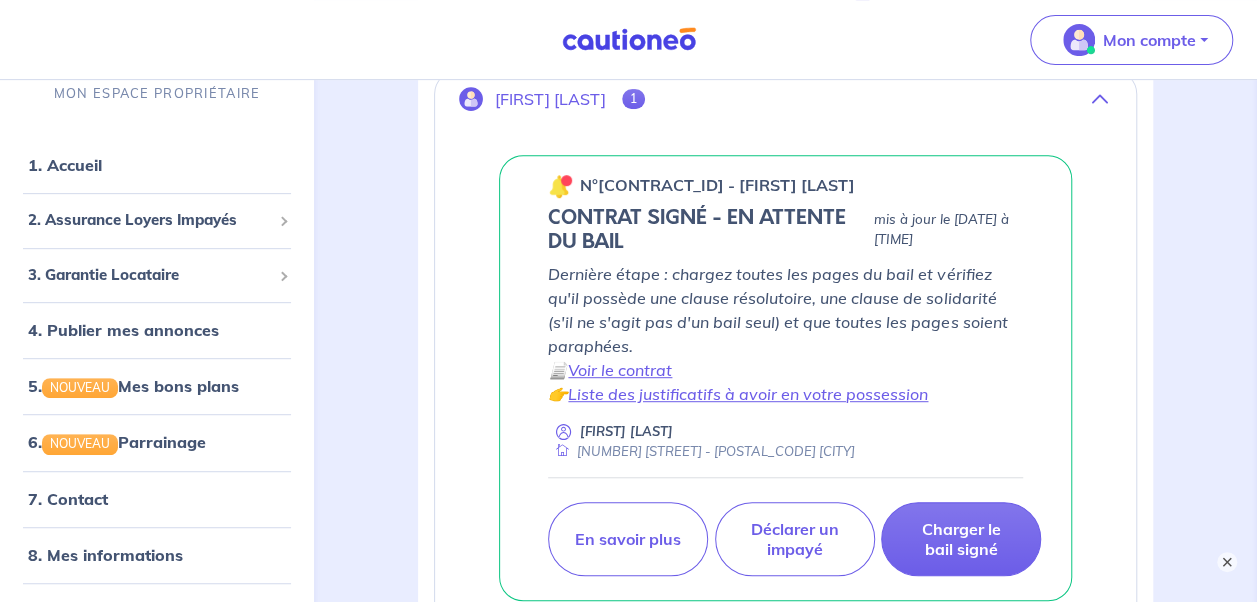 scroll, scrollTop: 400, scrollLeft: 0, axis: vertical 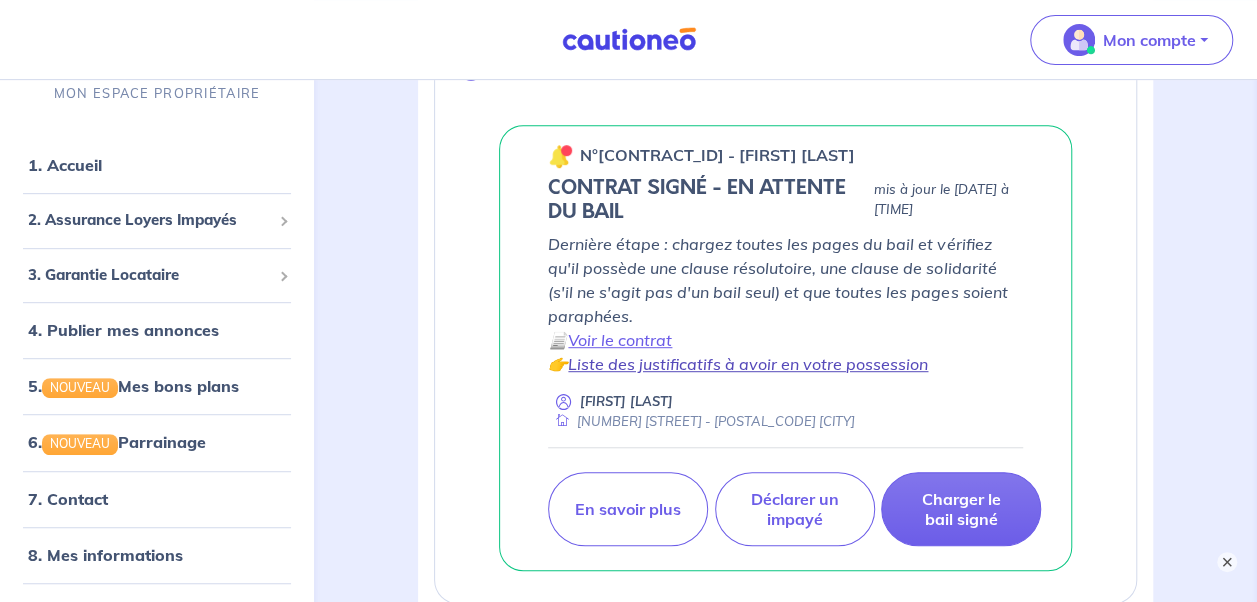 click on "Liste des justificatifs à avoir en votre possession" at bounding box center [748, 364] 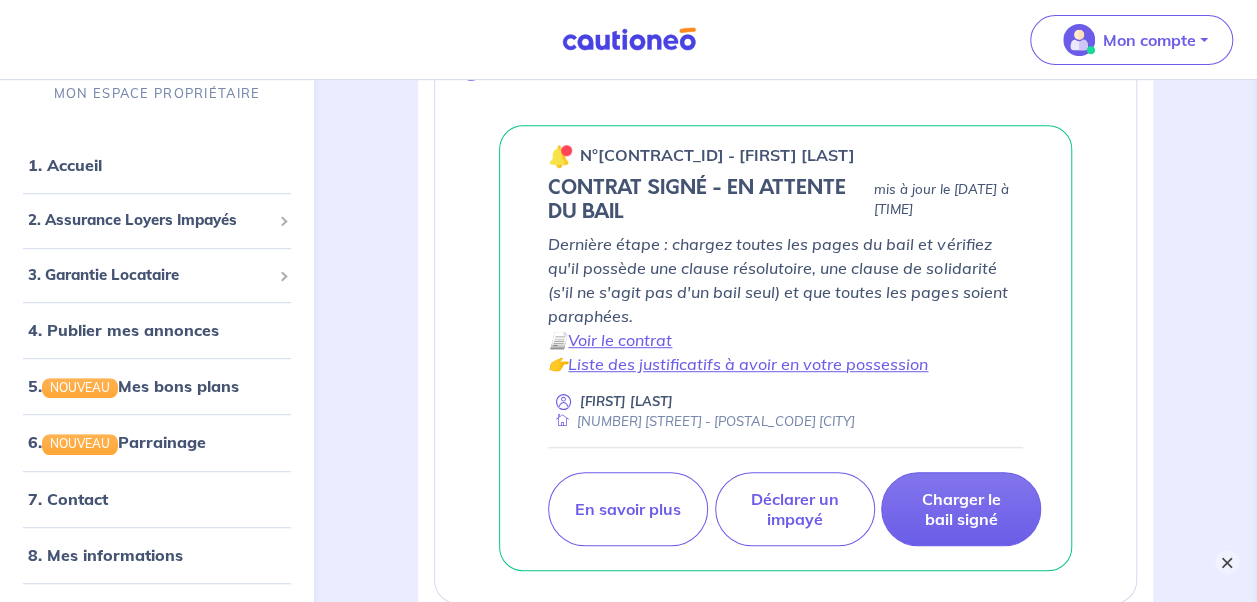 click on "×" at bounding box center (1227, 562) 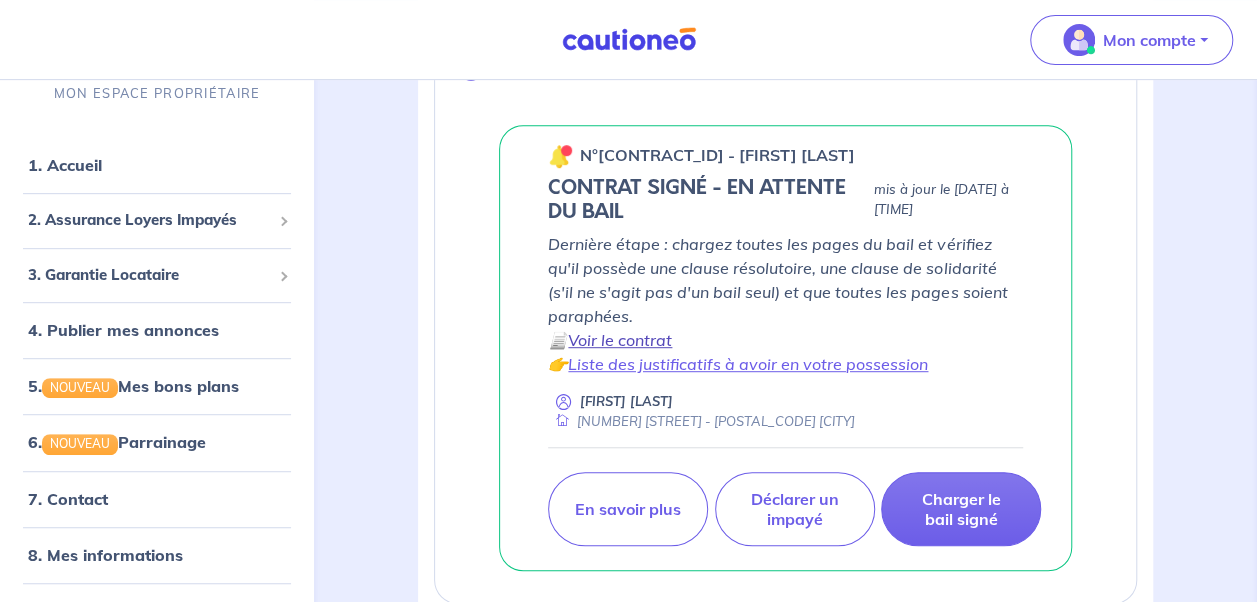 click on "Voir le contrat" at bounding box center (620, 340) 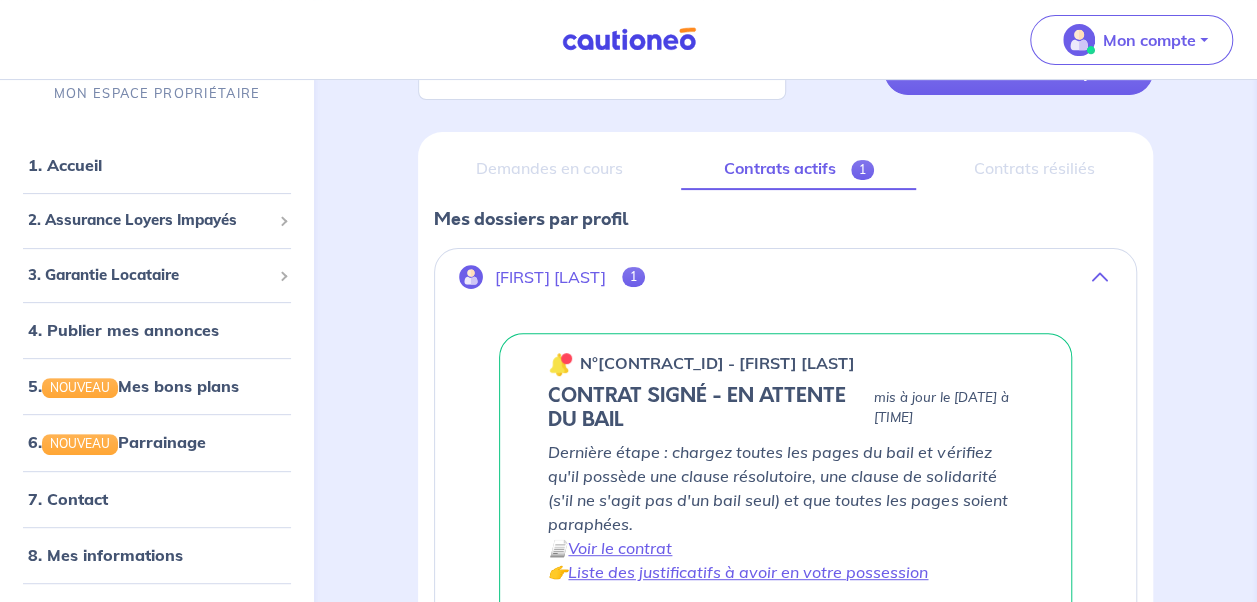 scroll, scrollTop: 200, scrollLeft: 0, axis: vertical 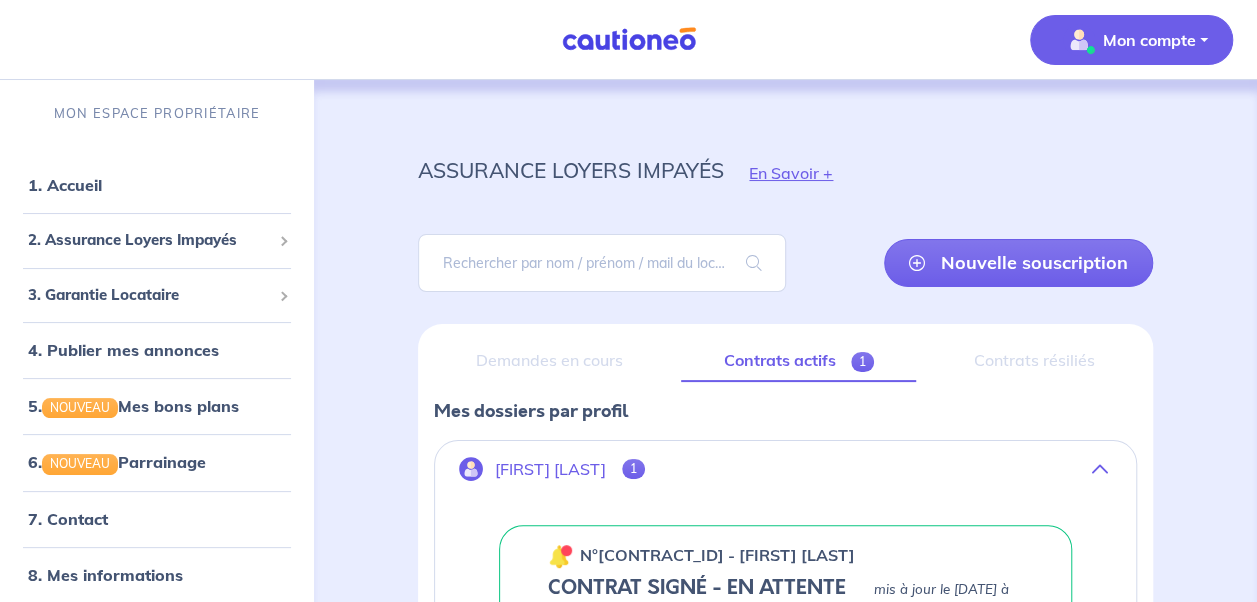 click on "Mon compte" at bounding box center [1149, 40] 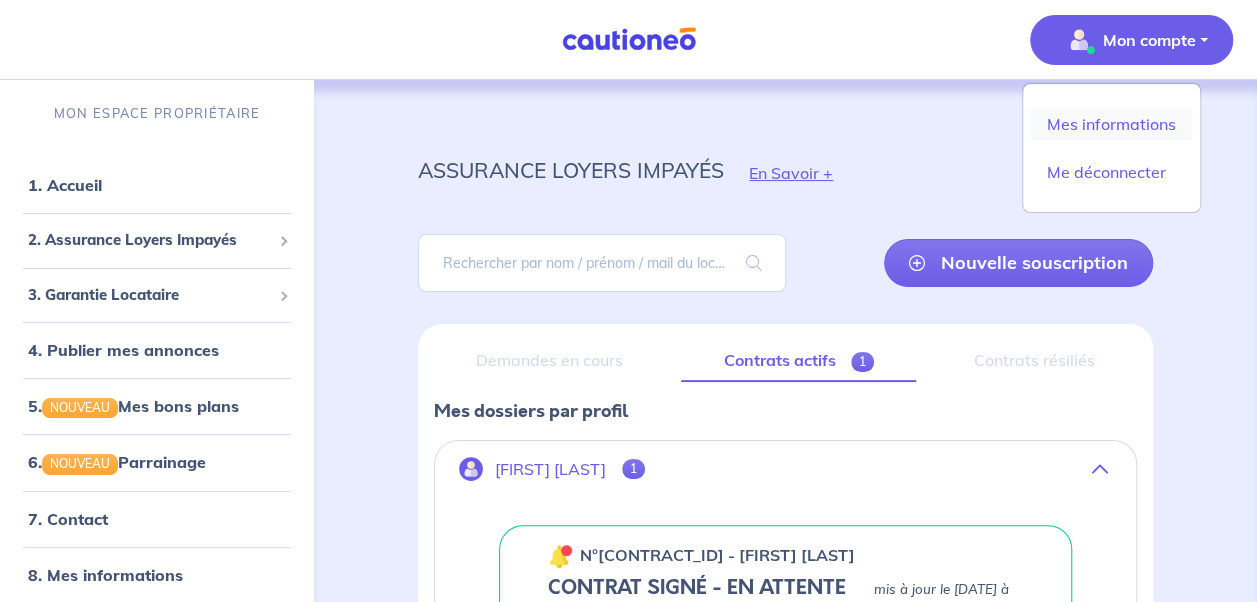 click on "Mes informations" at bounding box center [1111, 124] 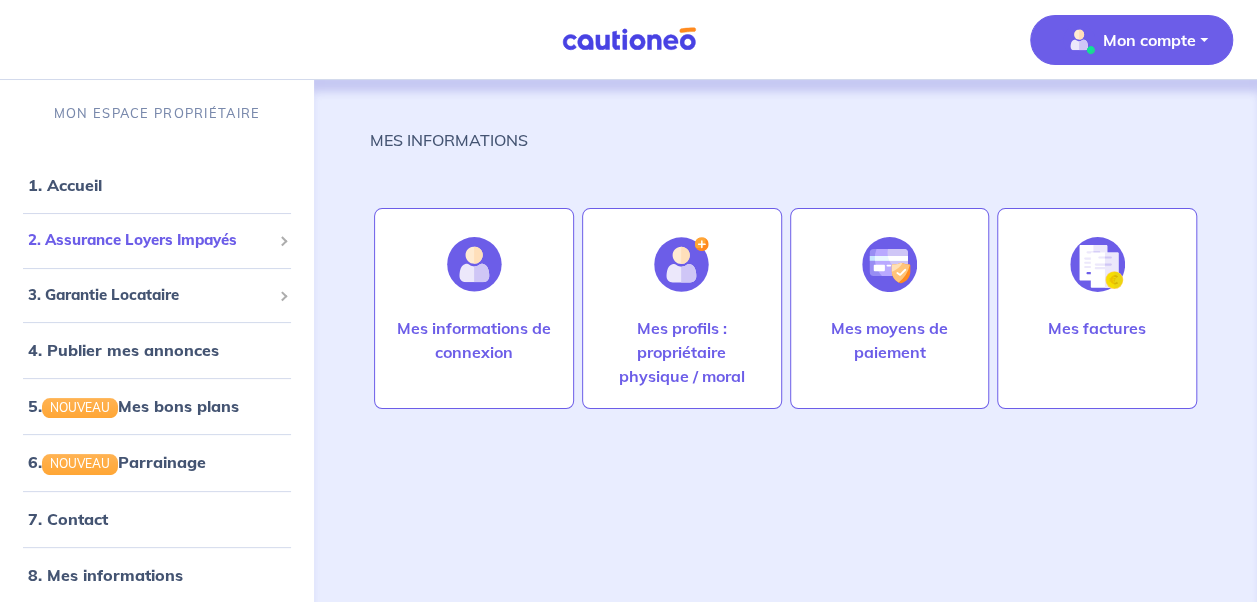 click on "2. Assurance Loyers Impayés" at bounding box center (149, 240) 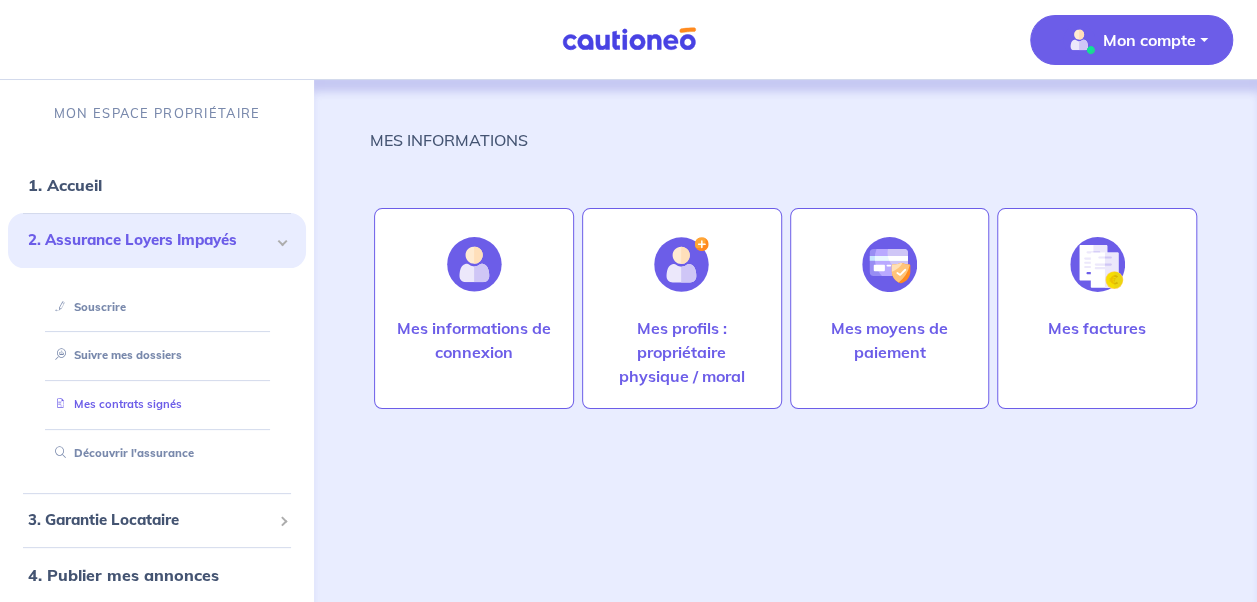 click on "Mes contrats signés" at bounding box center [114, 404] 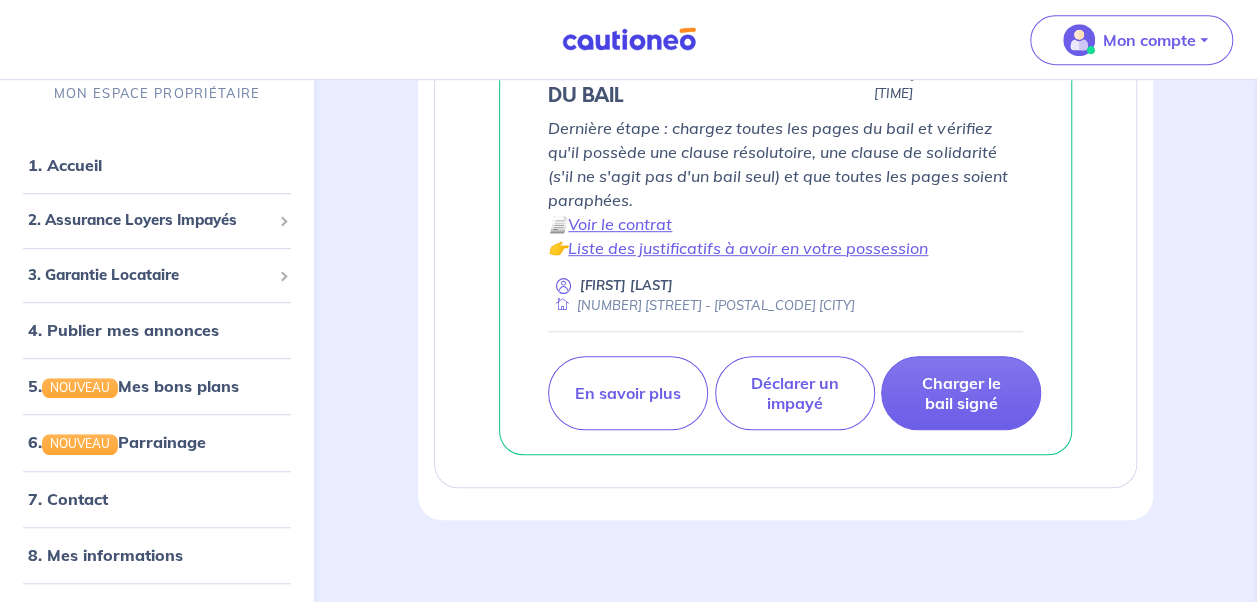 scroll, scrollTop: 526, scrollLeft: 0, axis: vertical 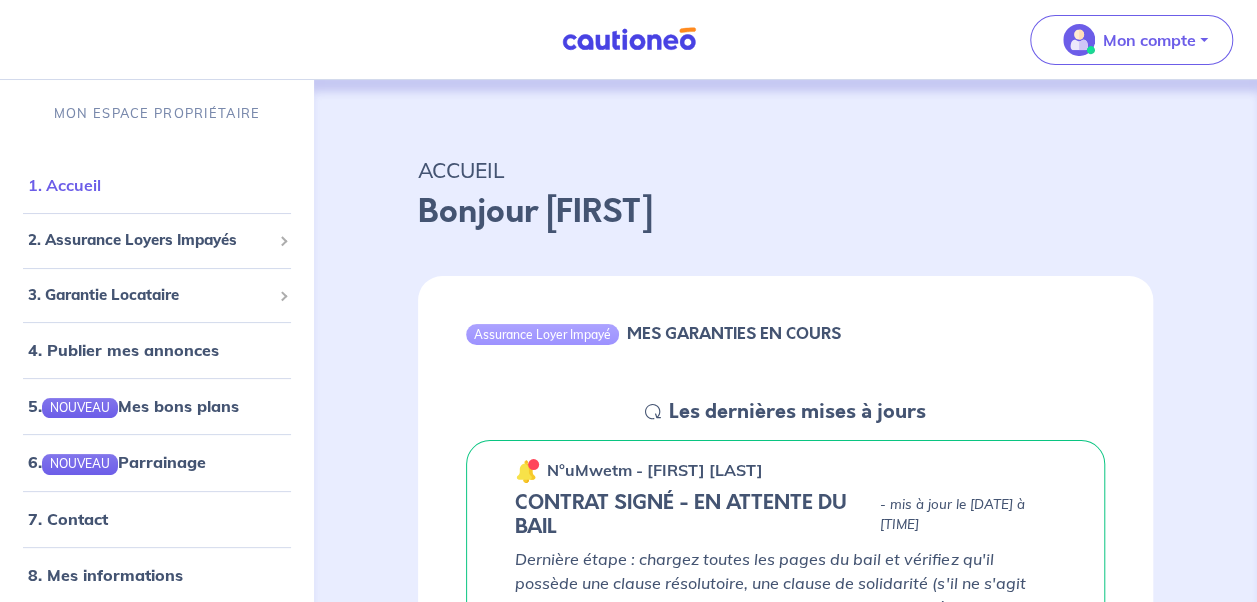 click on "1. Accueil" at bounding box center (64, 185) 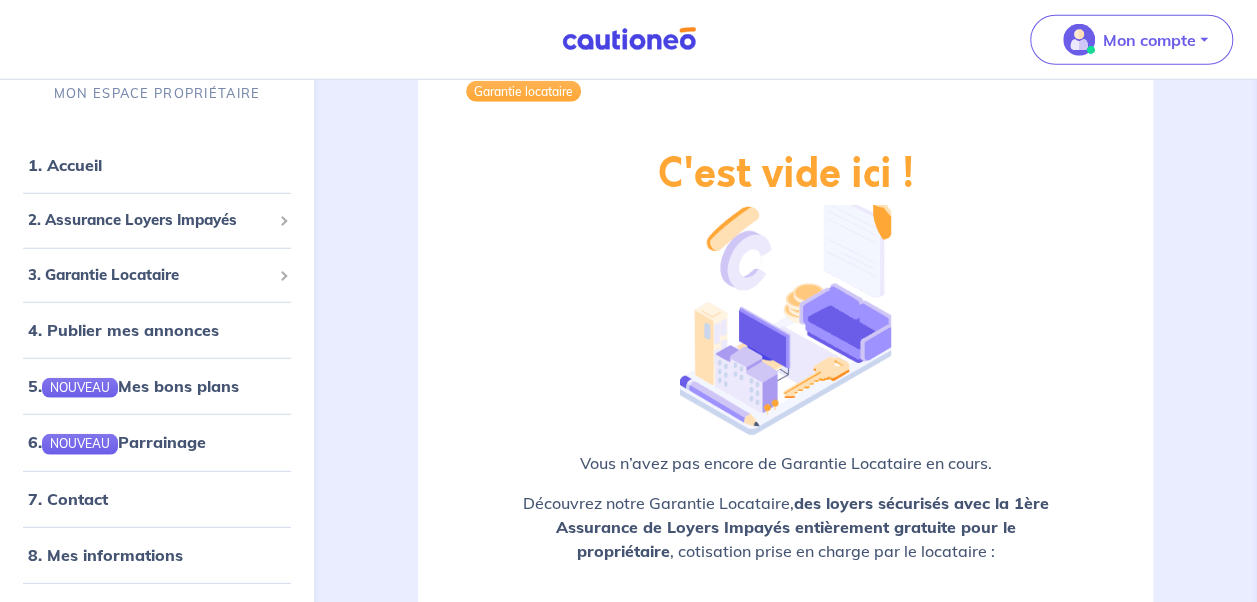 scroll, scrollTop: 2732, scrollLeft: 0, axis: vertical 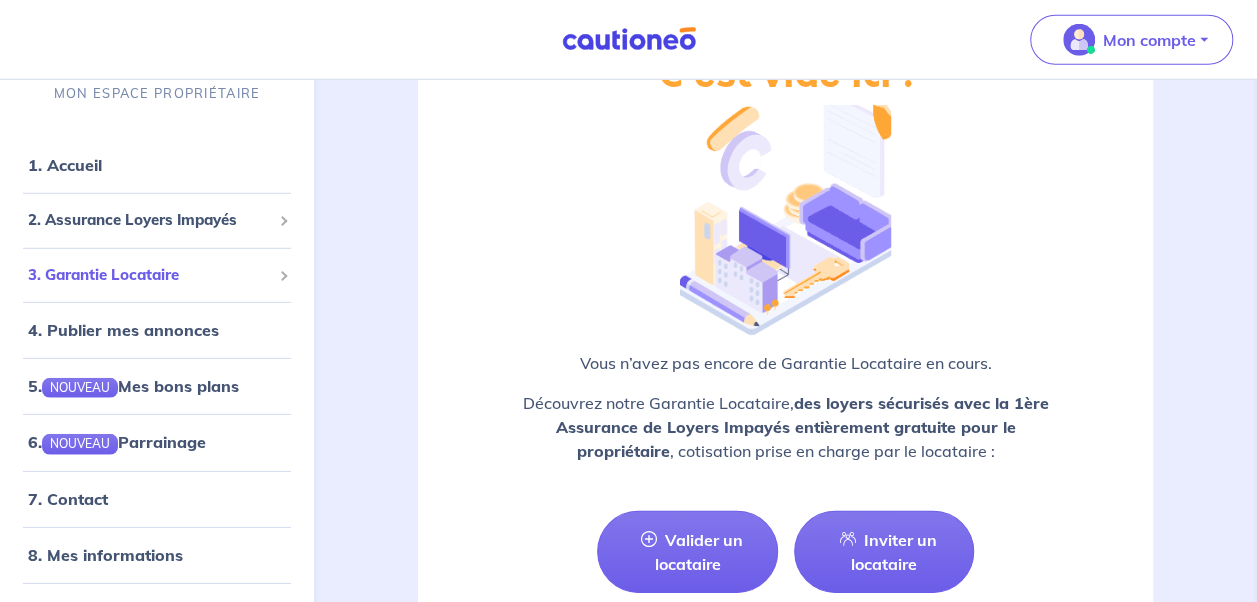 click on "3. Garantie Locataire" at bounding box center [149, 275] 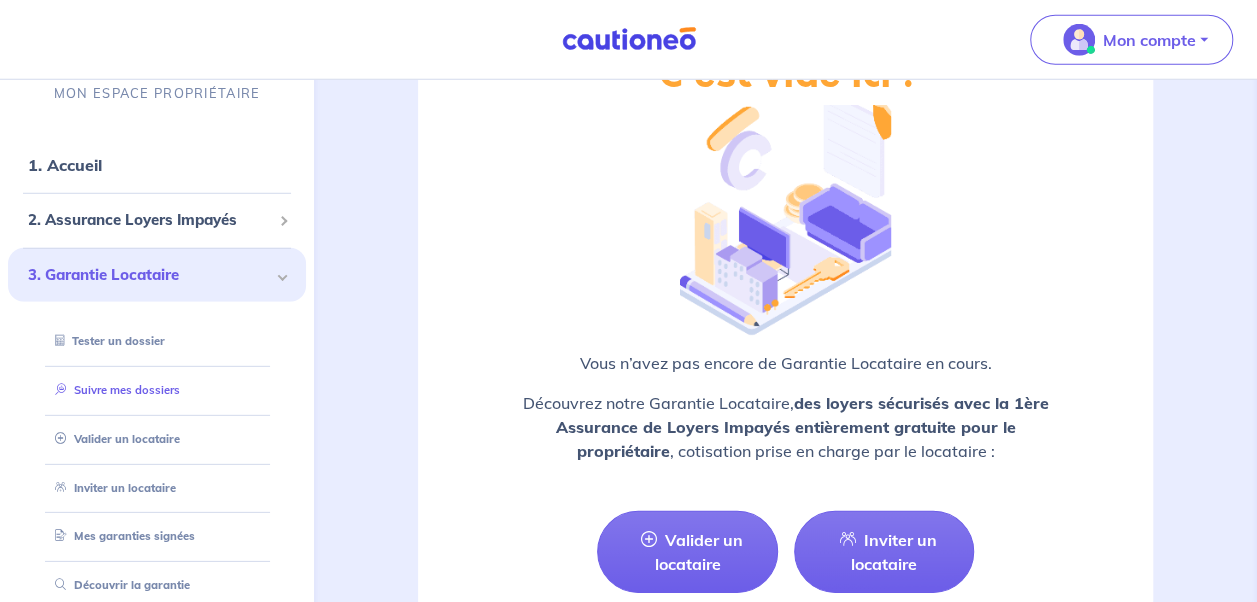 click on "Suivre mes dossiers" at bounding box center [113, 390] 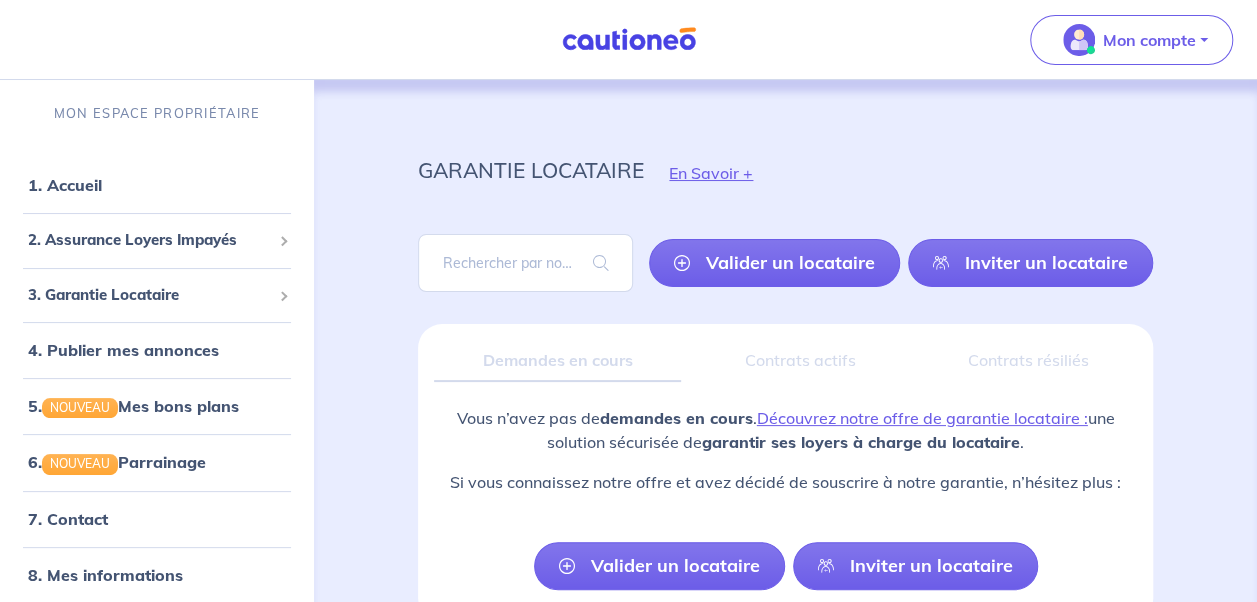 scroll, scrollTop: 100, scrollLeft: 0, axis: vertical 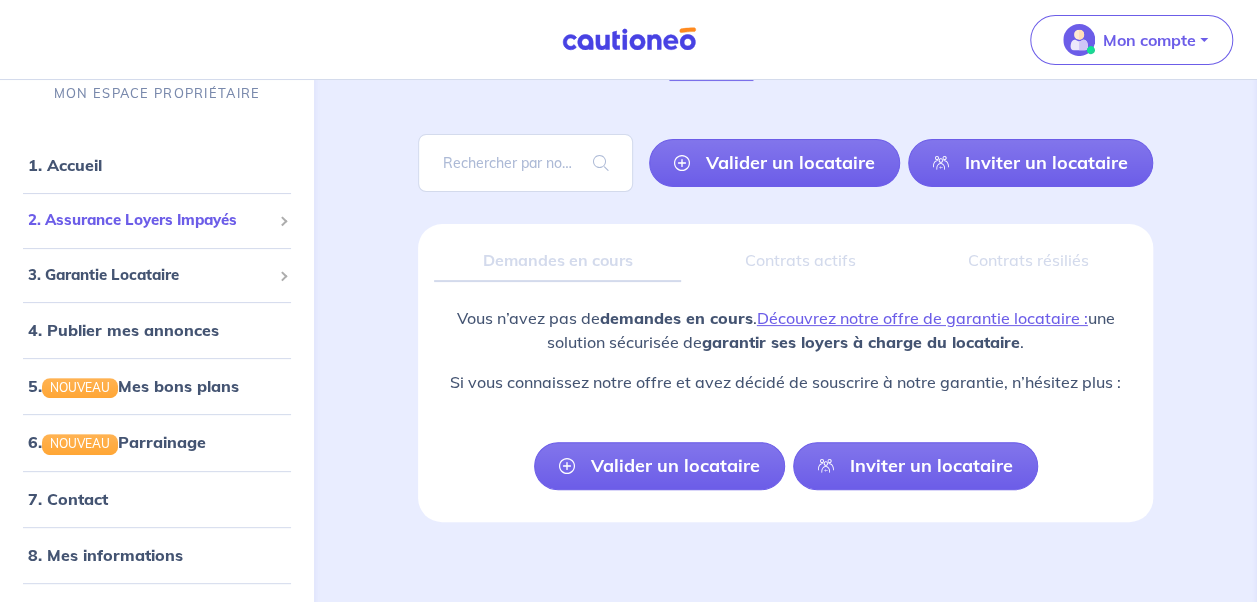 click on "2. Assurance Loyers Impayés" at bounding box center [149, 220] 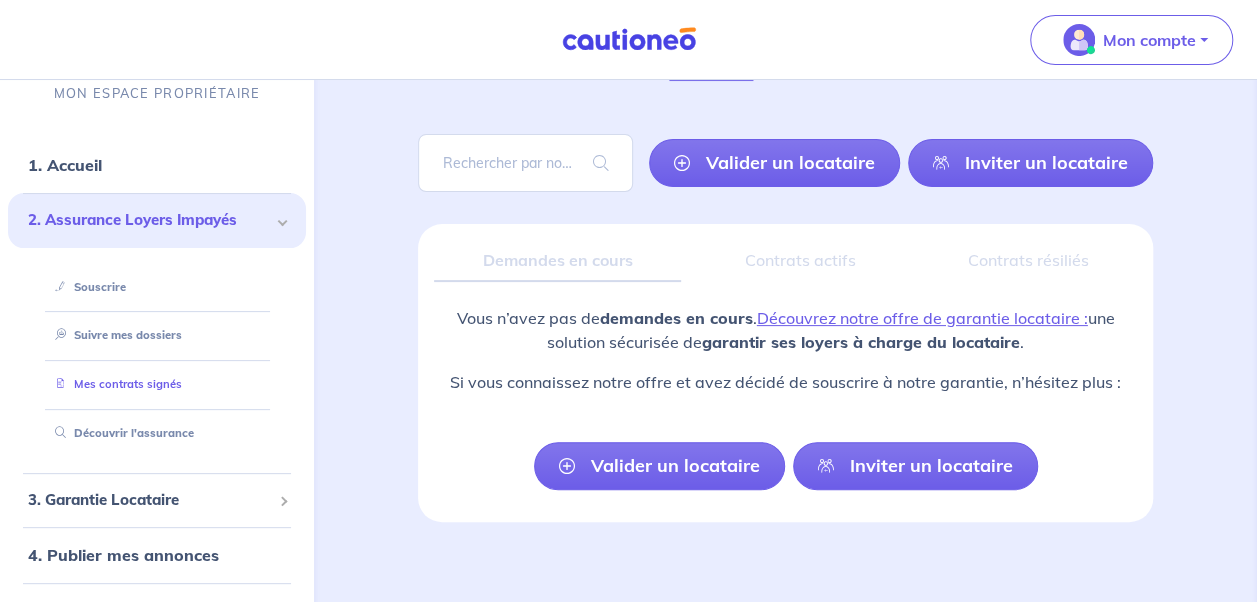 click on "Mes contrats signés" at bounding box center (114, 384) 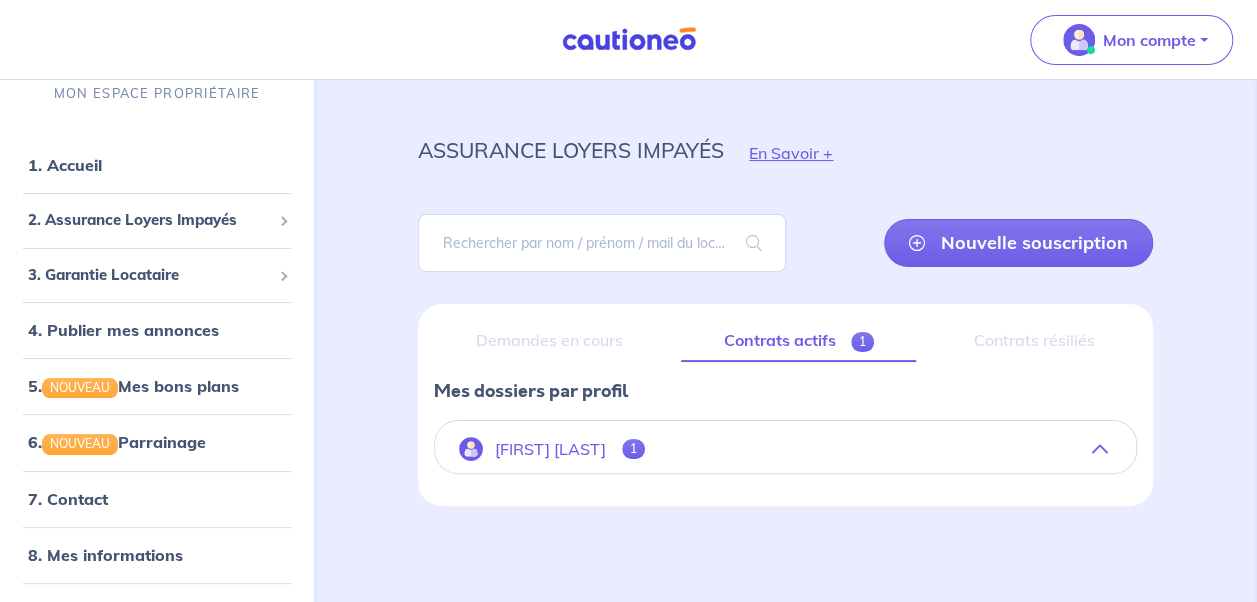 scroll, scrollTop: 0, scrollLeft: 0, axis: both 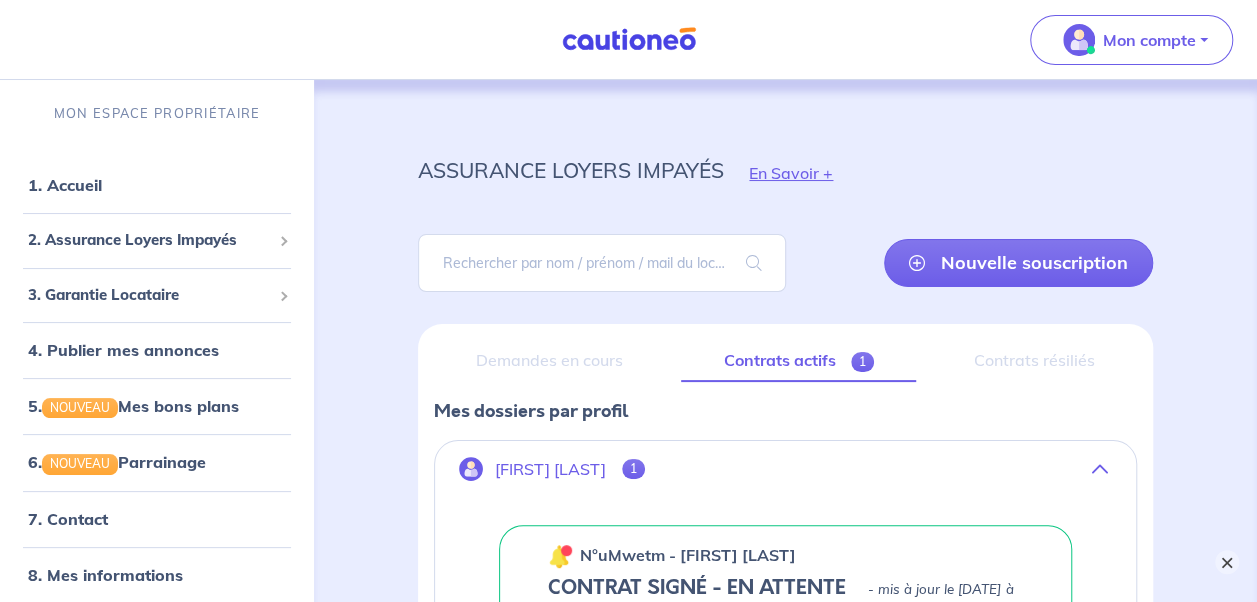 click on "×" at bounding box center (1227, 562) 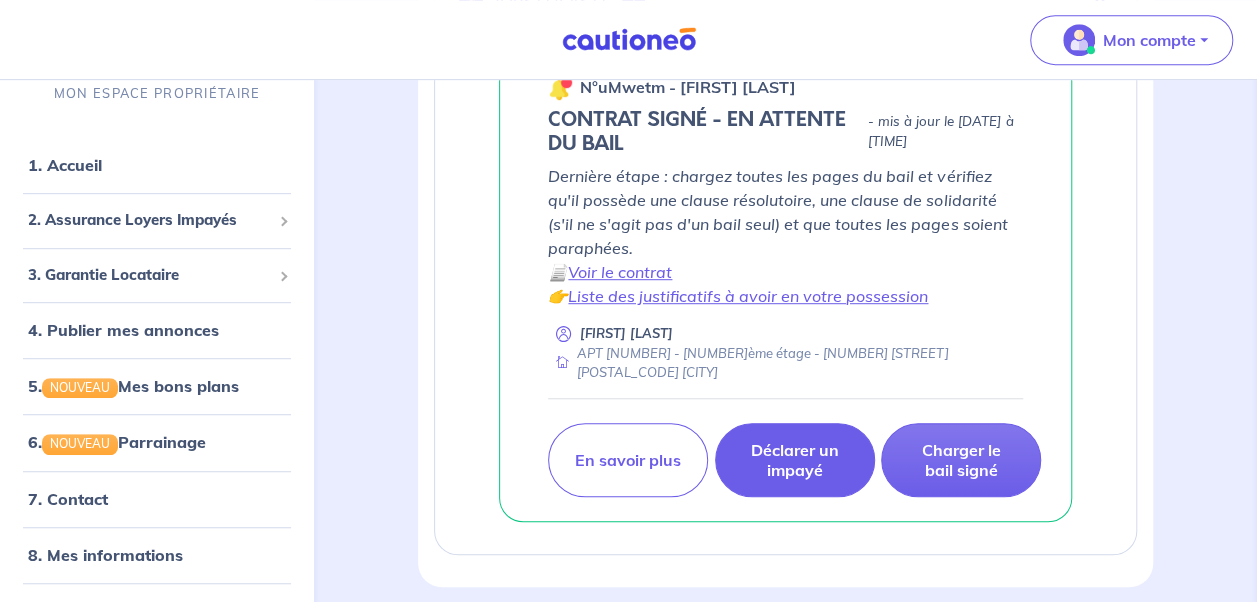 scroll, scrollTop: 500, scrollLeft: 0, axis: vertical 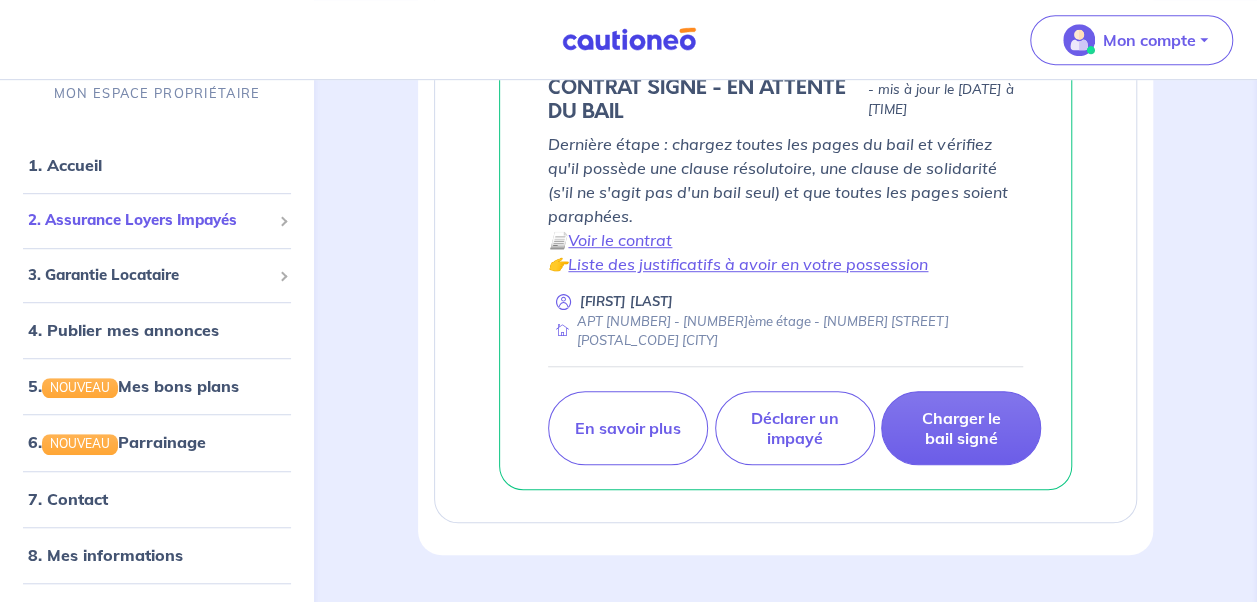 click on "2. Assurance Loyers Impayés" at bounding box center (157, 220) 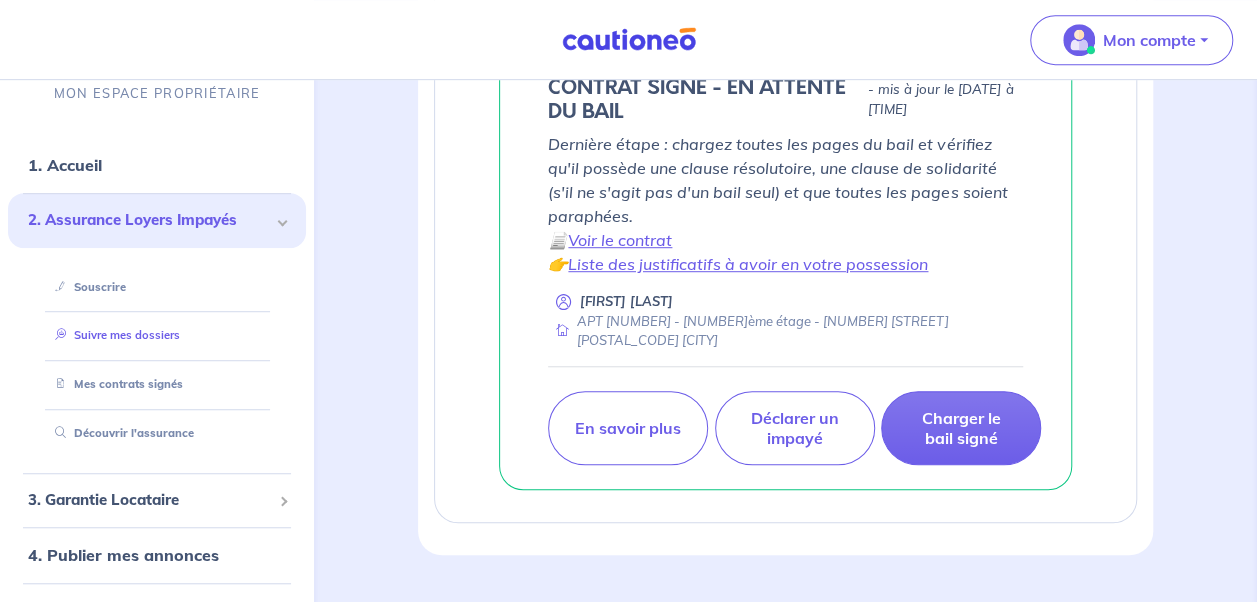 click on "Suivre mes dossiers" at bounding box center [113, 336] 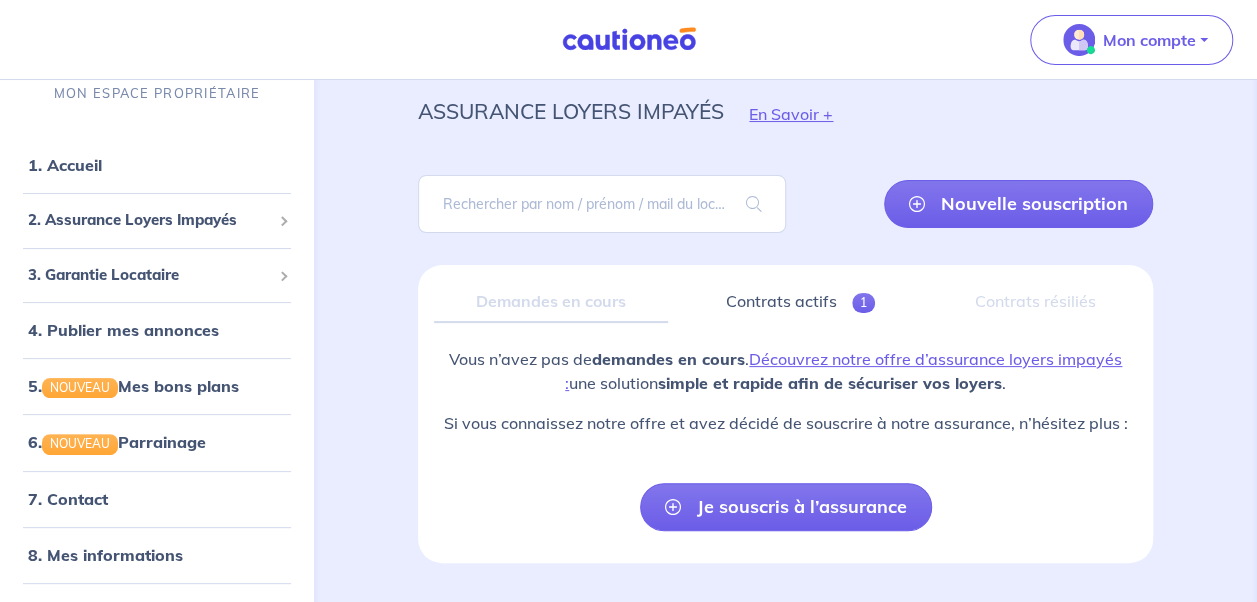 scroll, scrollTop: 100, scrollLeft: 0, axis: vertical 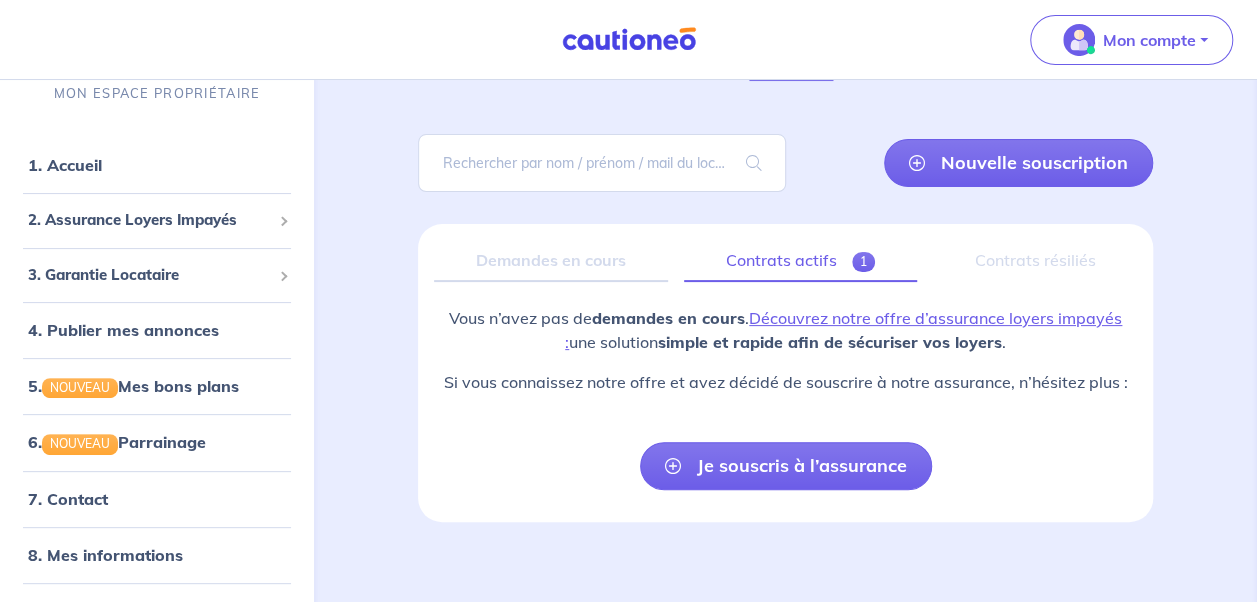 click on "Contrats actifs 1" at bounding box center [800, 261] 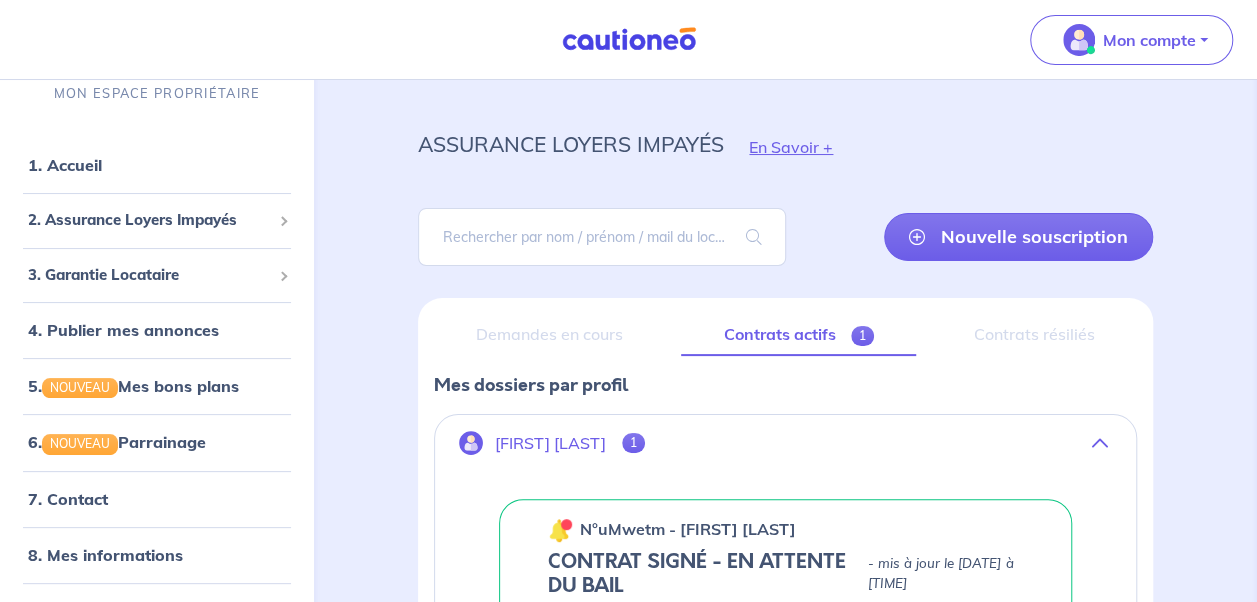 scroll, scrollTop: 200, scrollLeft: 0, axis: vertical 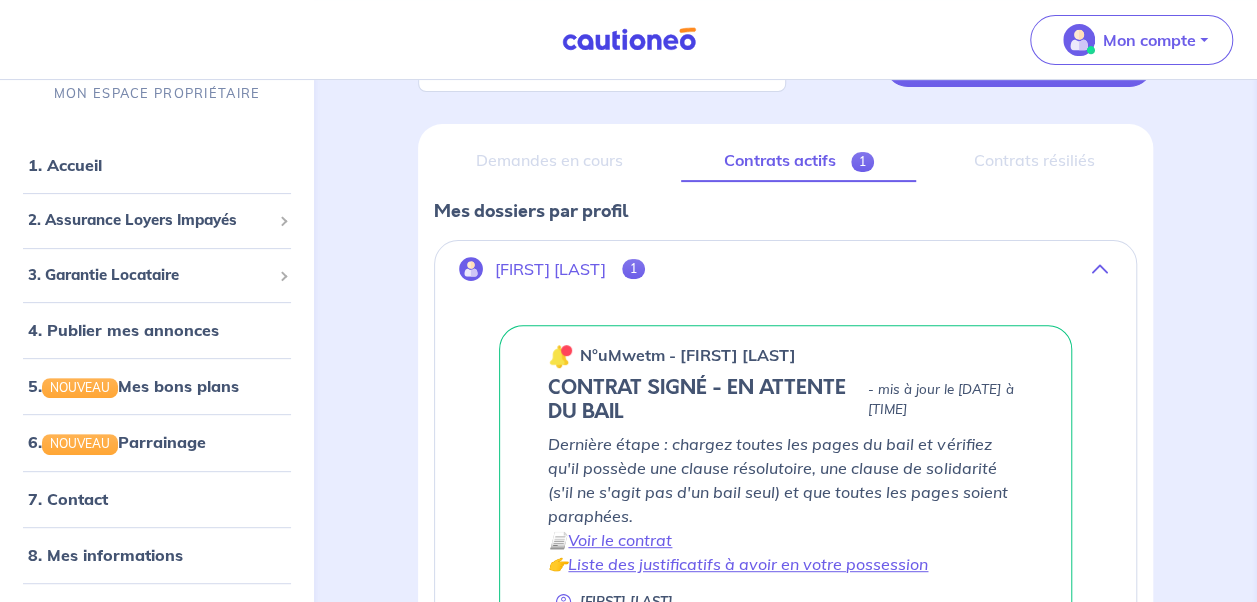click on "1" at bounding box center (633, 269) 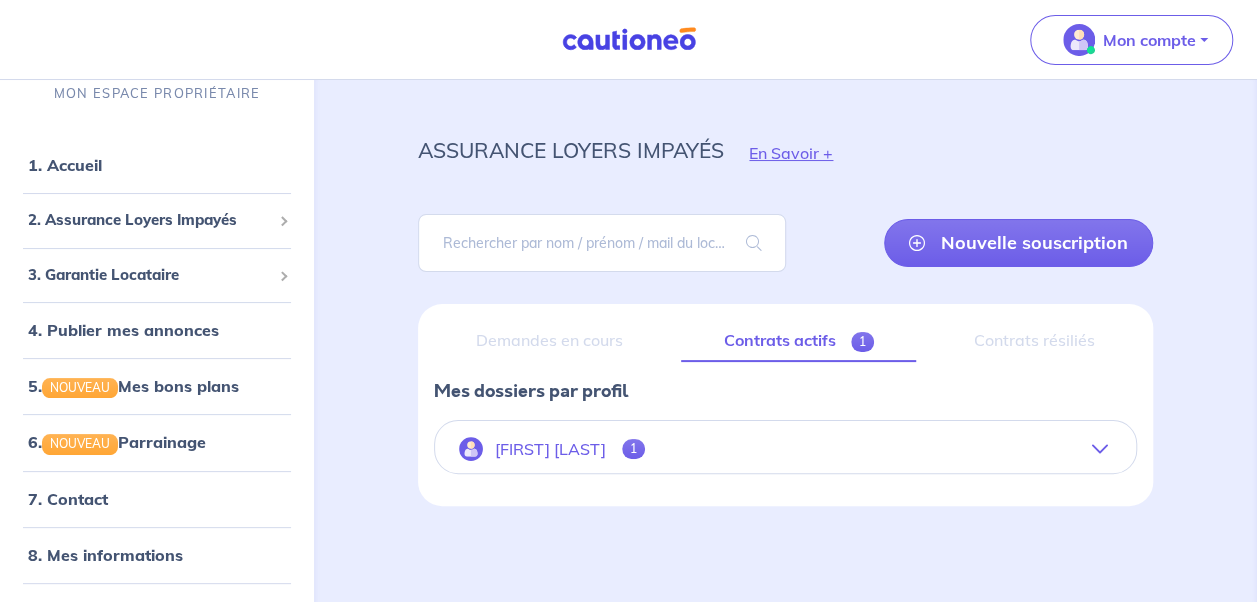 scroll, scrollTop: 20, scrollLeft: 0, axis: vertical 